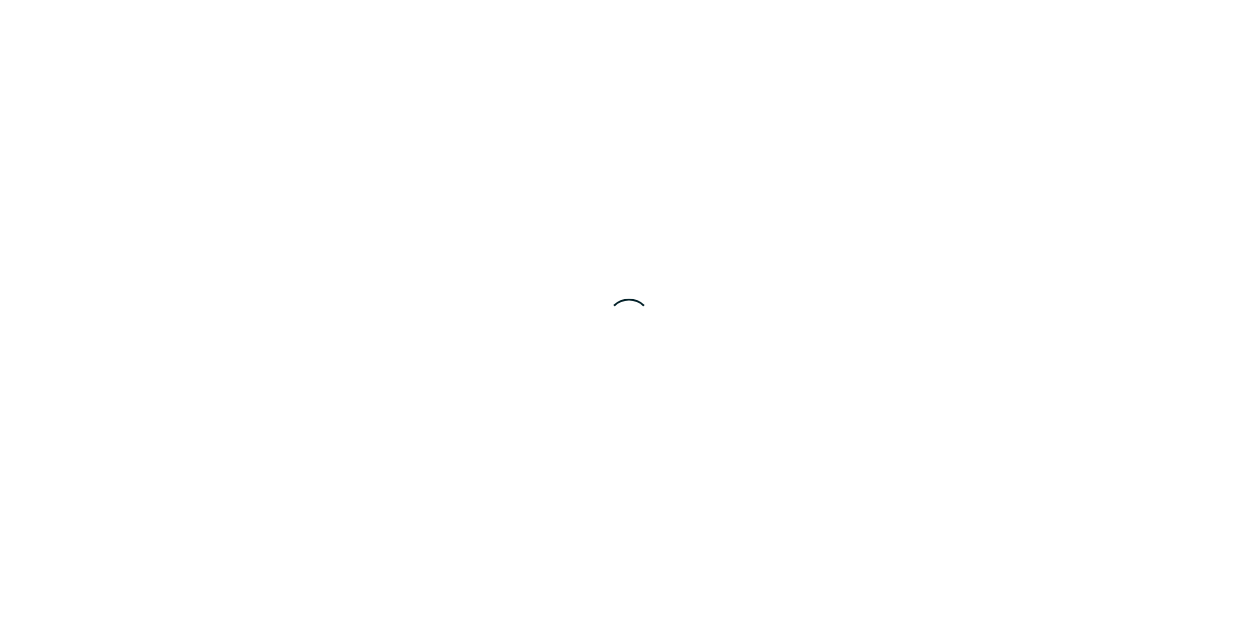 scroll, scrollTop: 0, scrollLeft: 0, axis: both 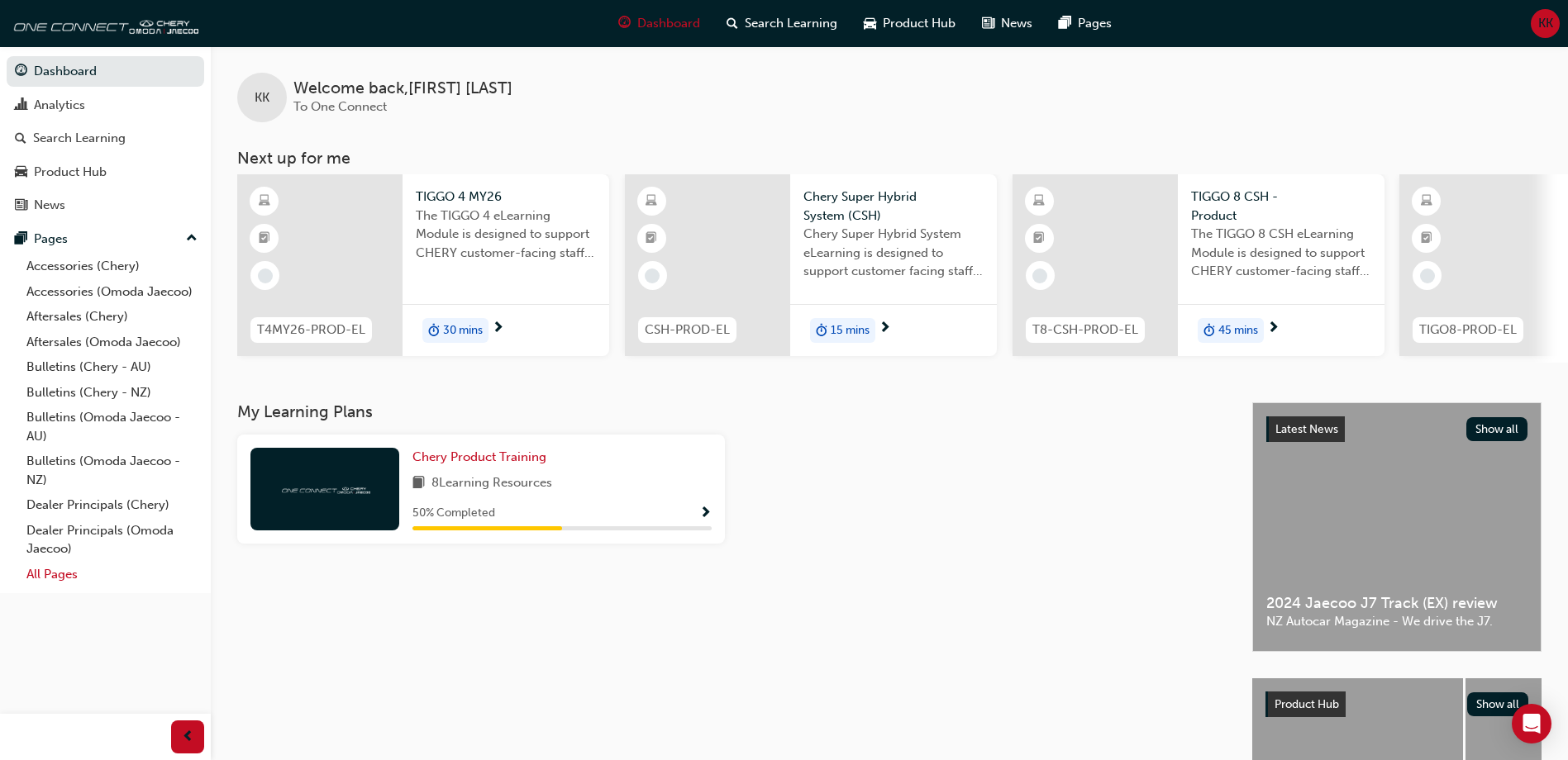 click on "All Pages" at bounding box center [112, 574] 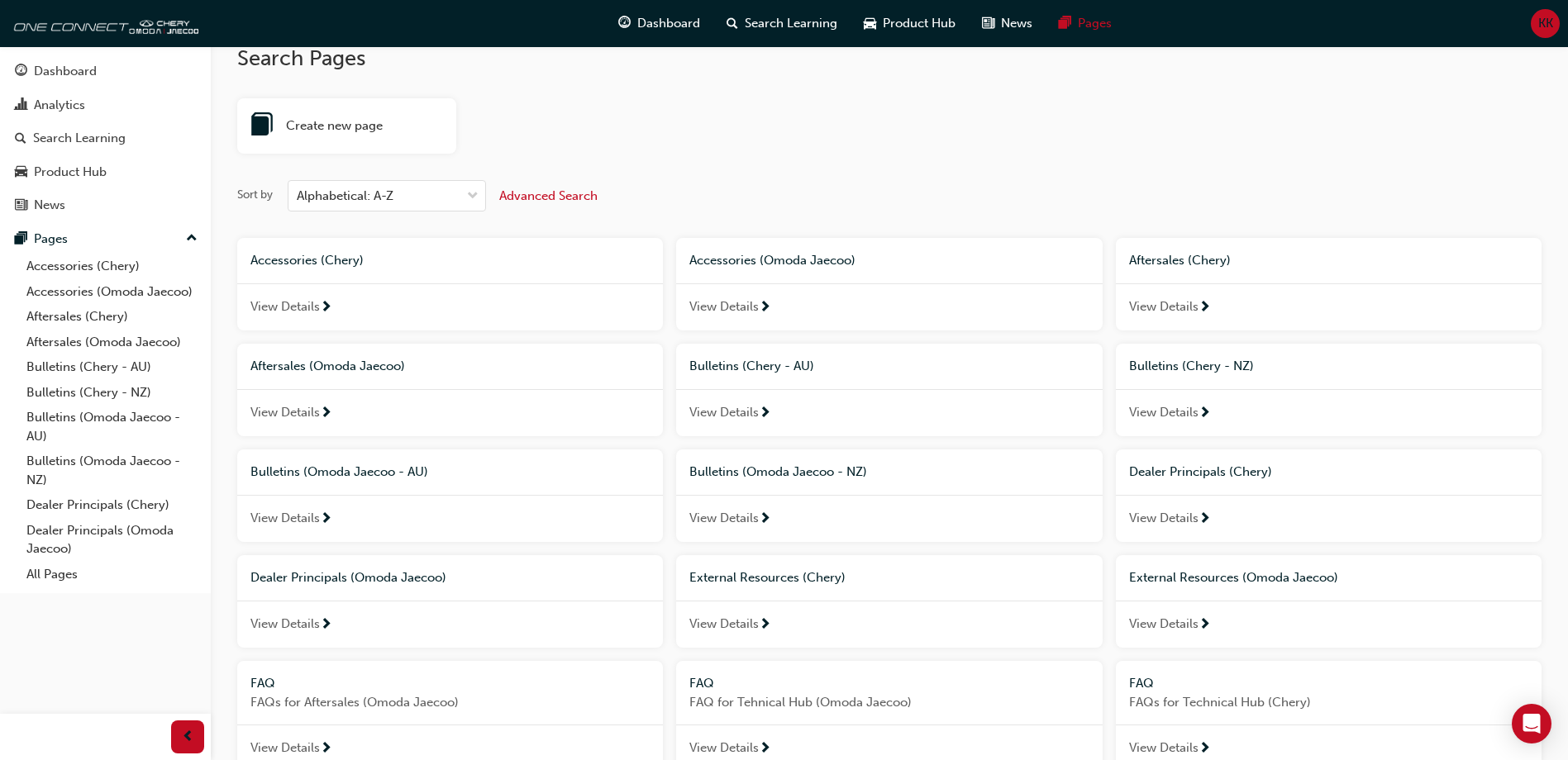 scroll, scrollTop: 0, scrollLeft: 0, axis: both 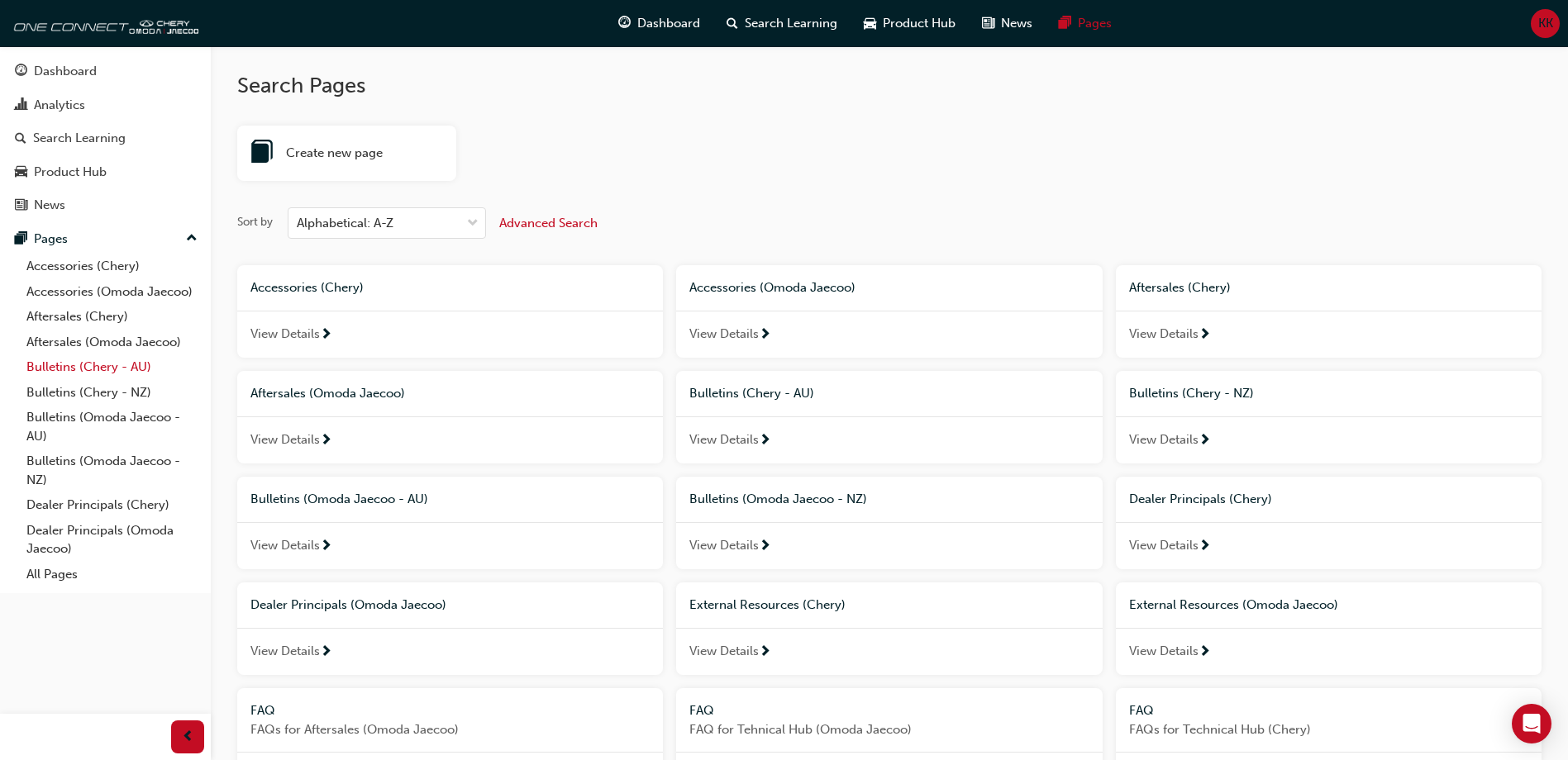 click on "Bulletins (Chery - AU)" at bounding box center [112, 367] 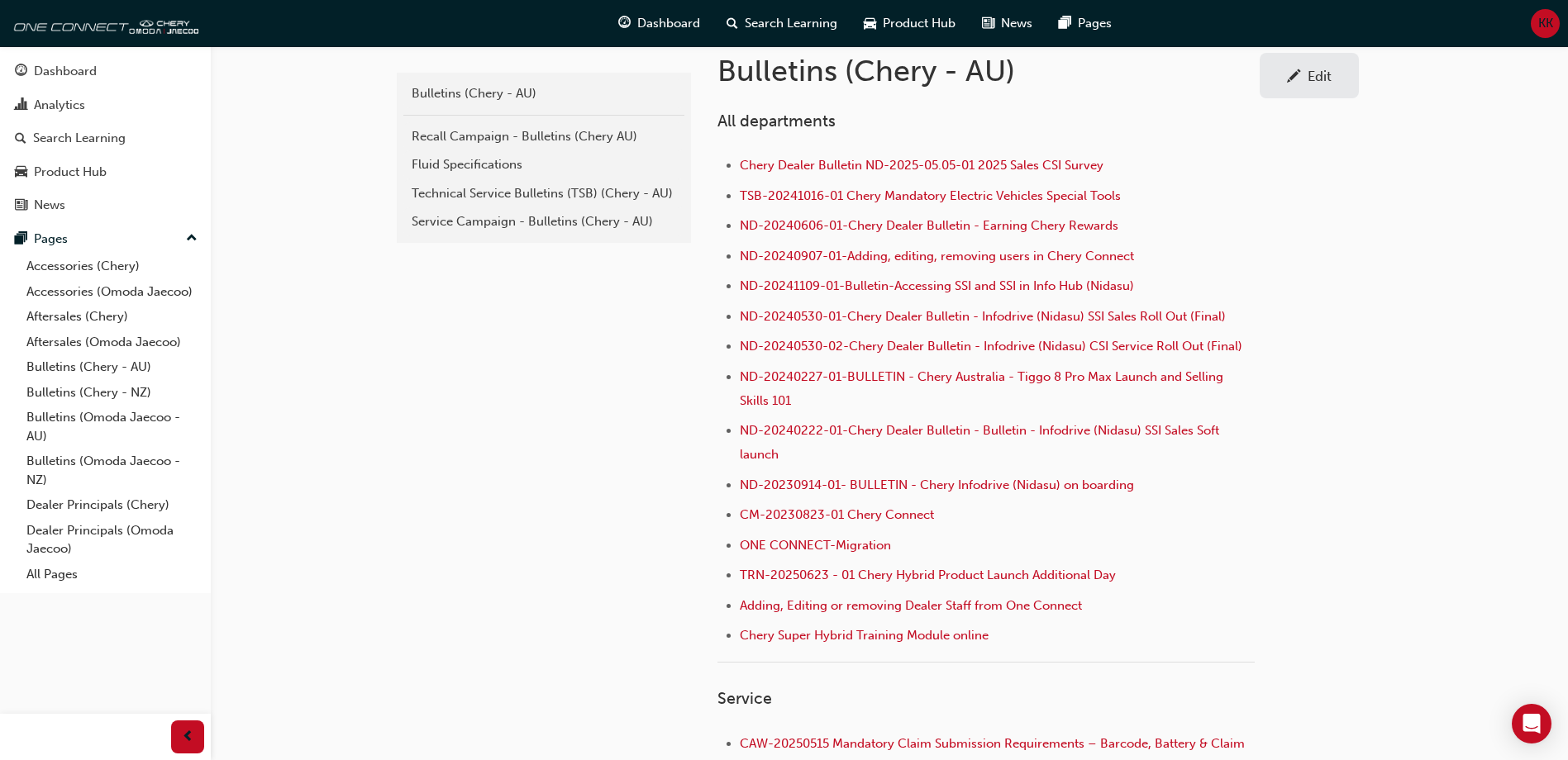 scroll, scrollTop: 0, scrollLeft: 0, axis: both 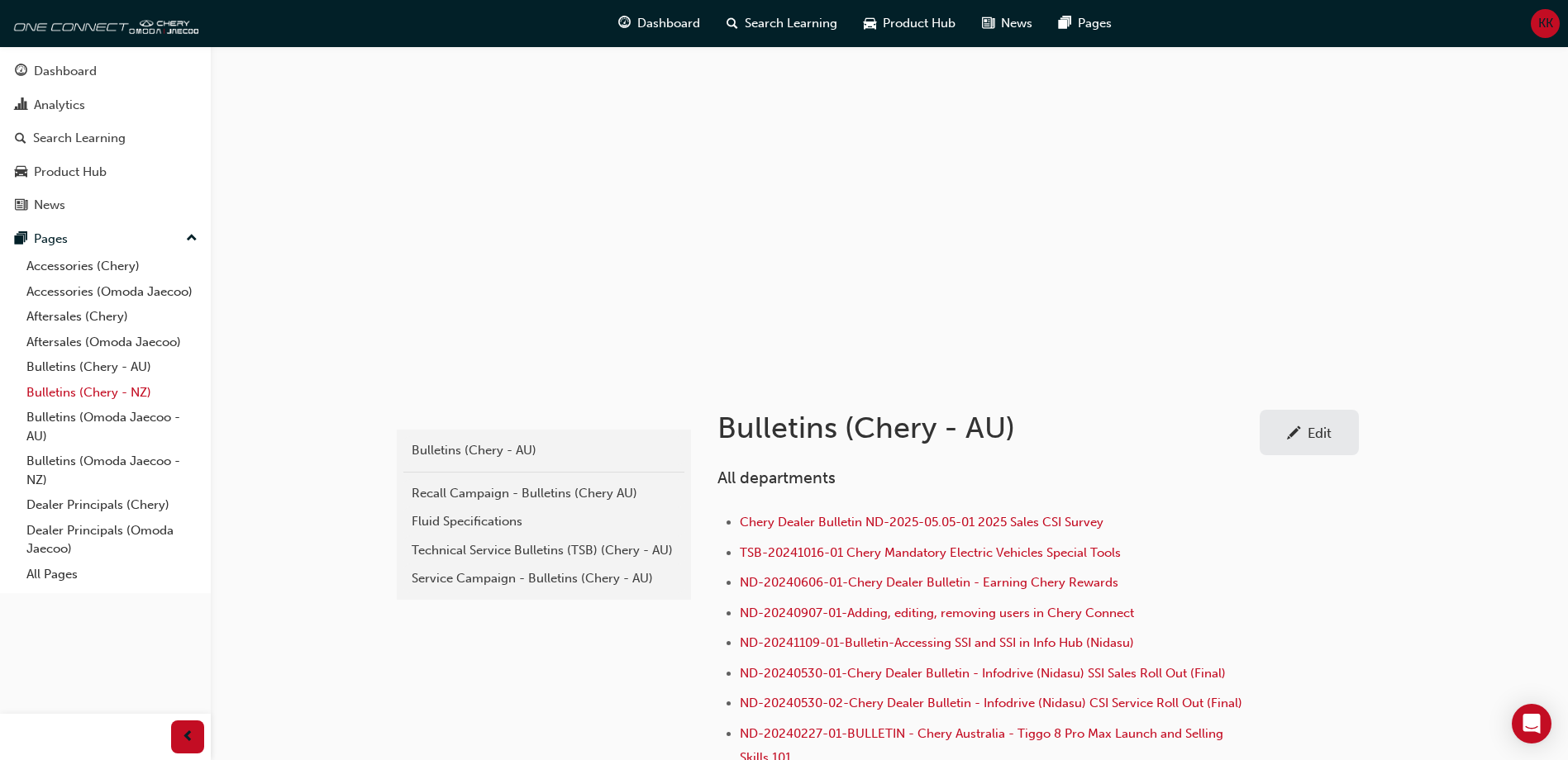 click on "Bulletins (Chery - NZ)" at bounding box center (112, 392) 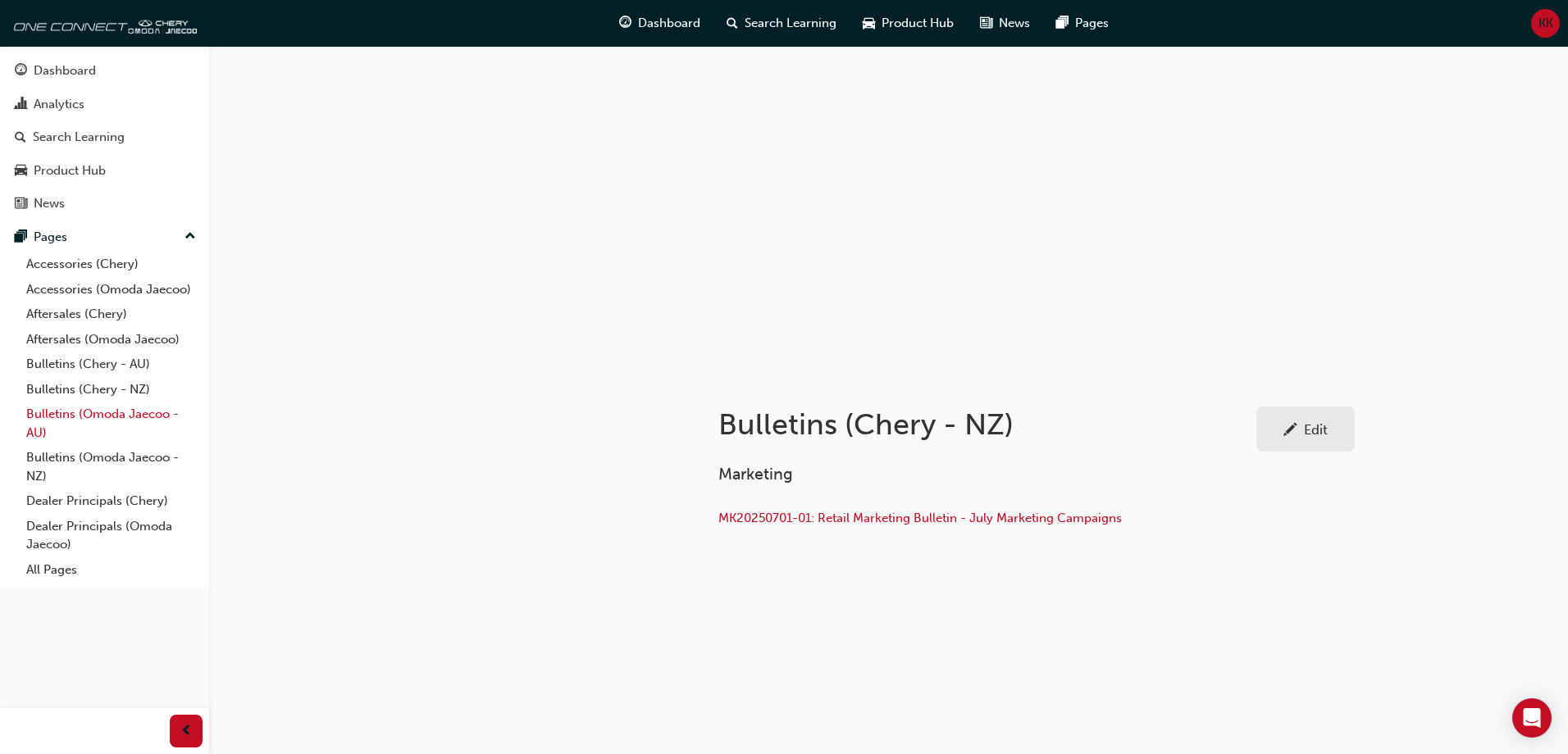 click on "Bulletins (Omoda Jaecoo - AU)" at bounding box center (111, 423) 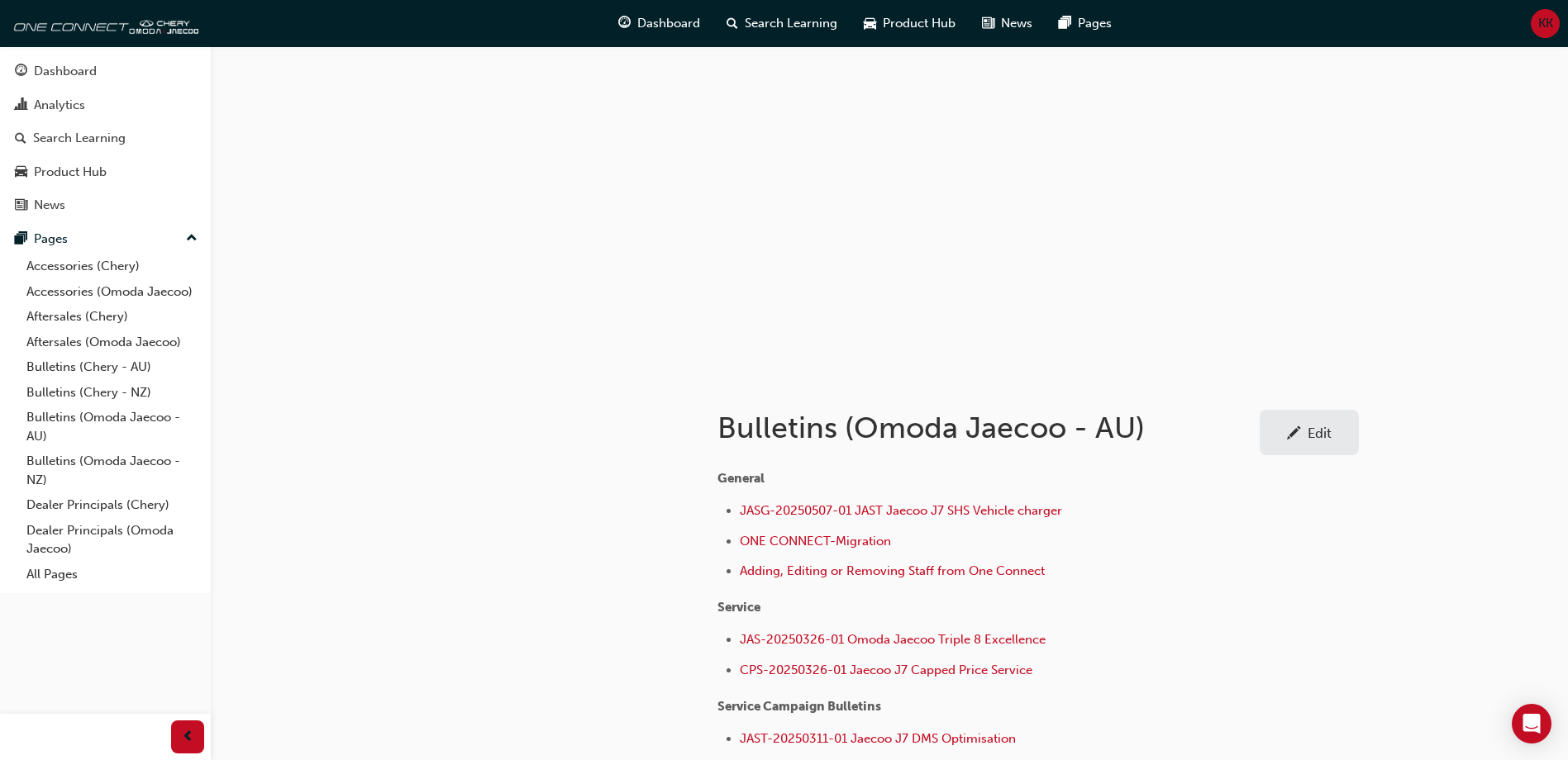 scroll, scrollTop: 182, scrollLeft: 0, axis: vertical 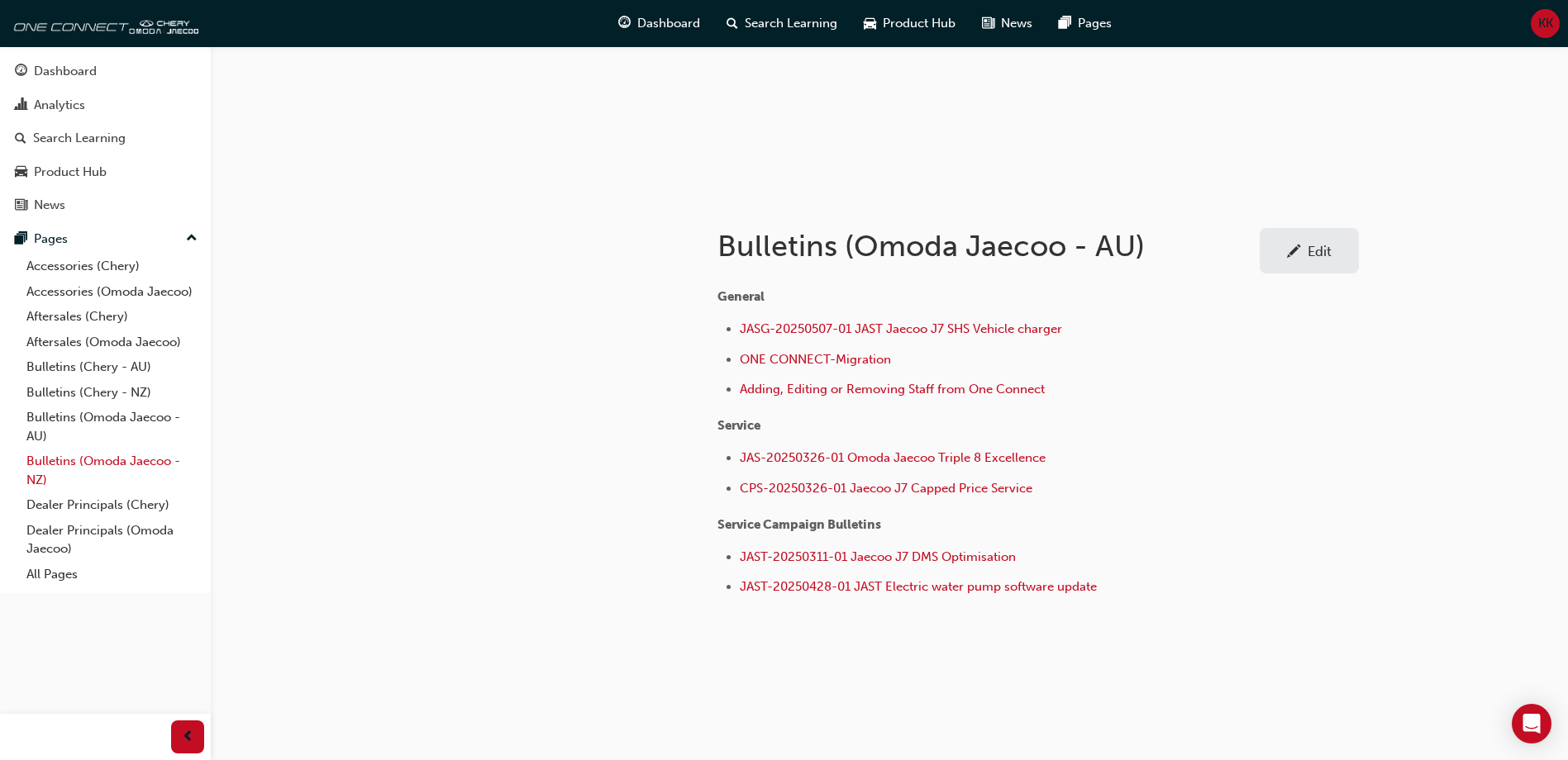 click on "Bulletins (Omoda Jaecoo - NZ)" at bounding box center (112, 470) 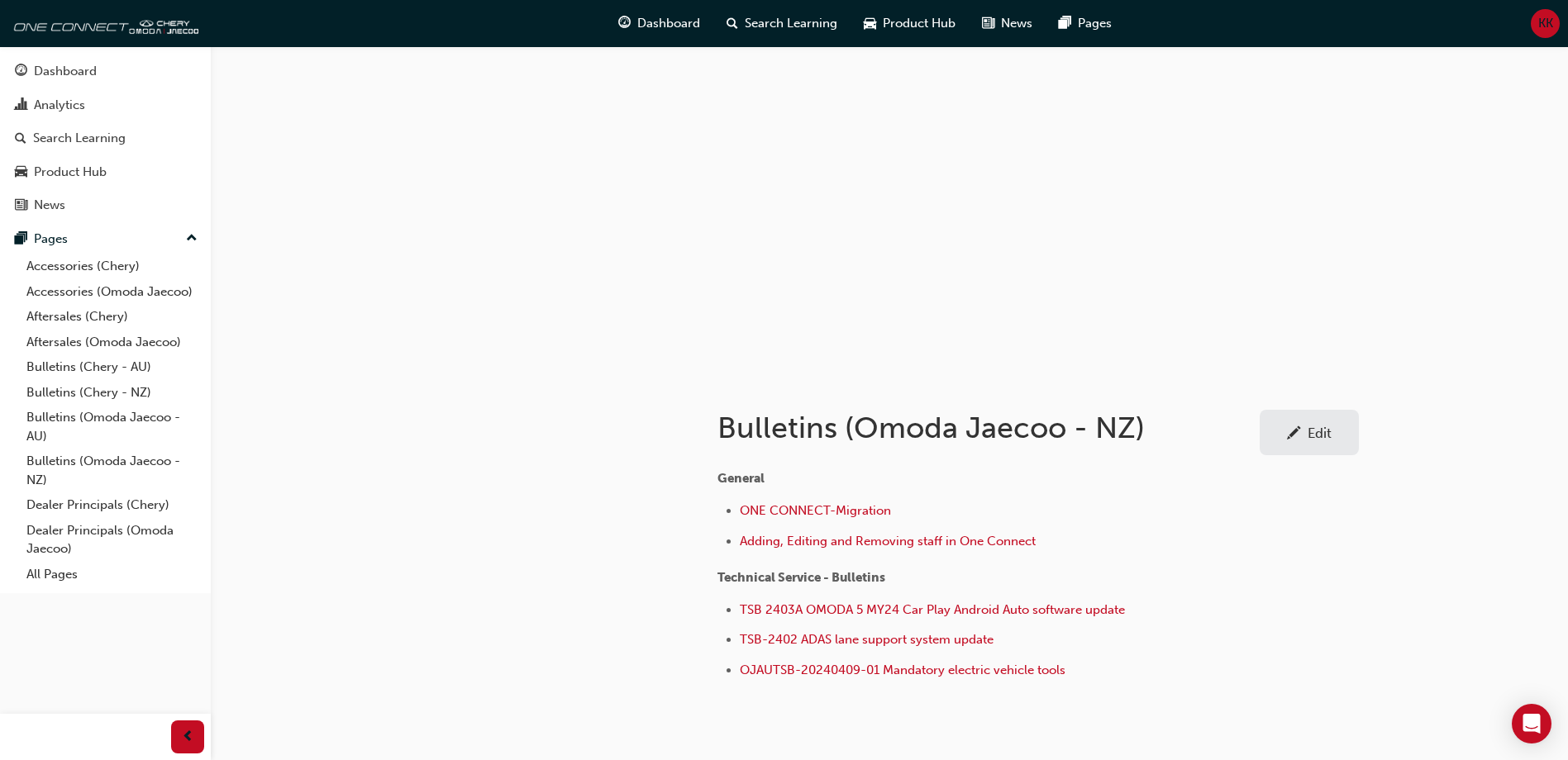 scroll, scrollTop: 83, scrollLeft: 0, axis: vertical 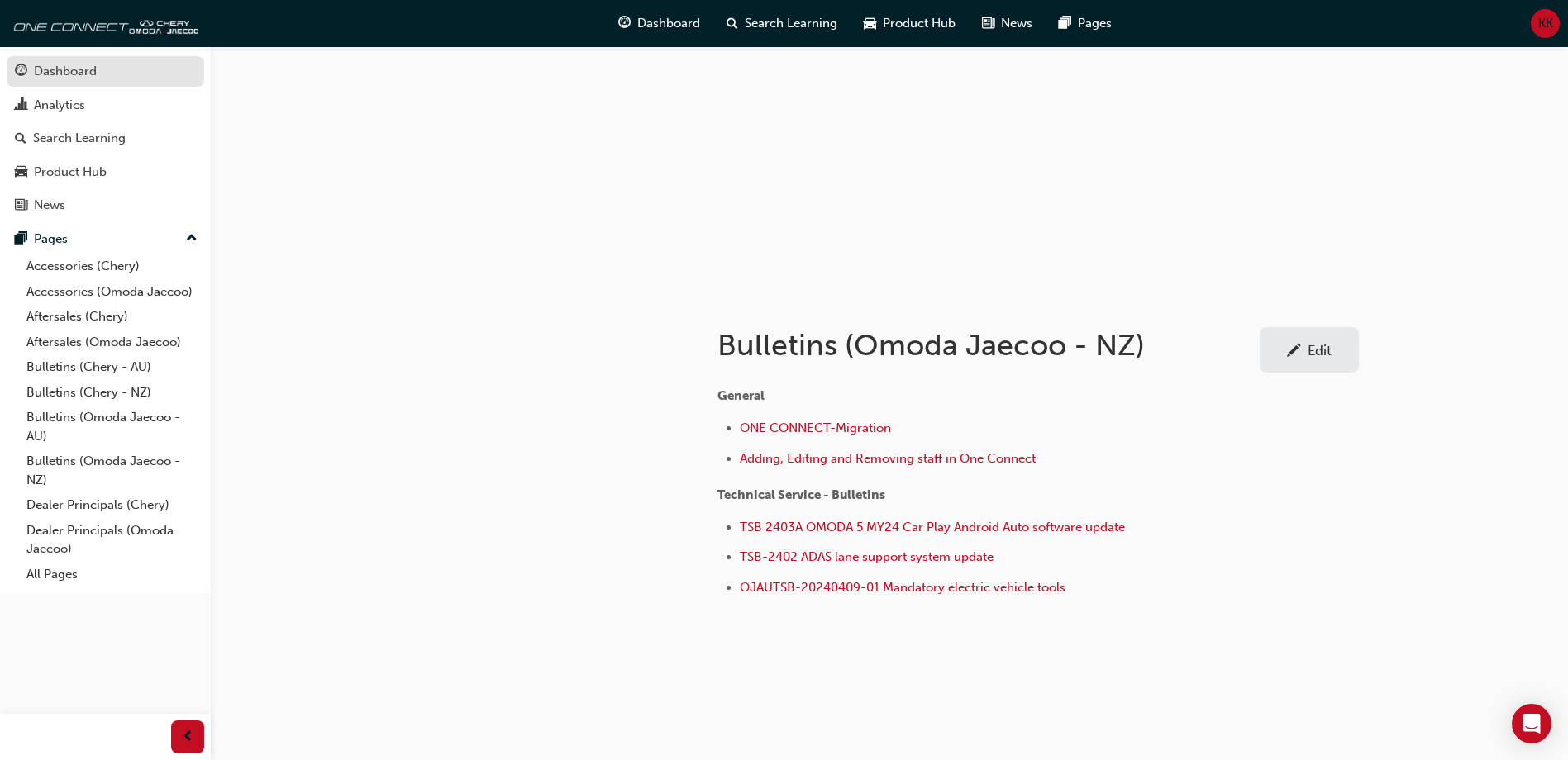 click on "Dashboard" at bounding box center [105, 71] 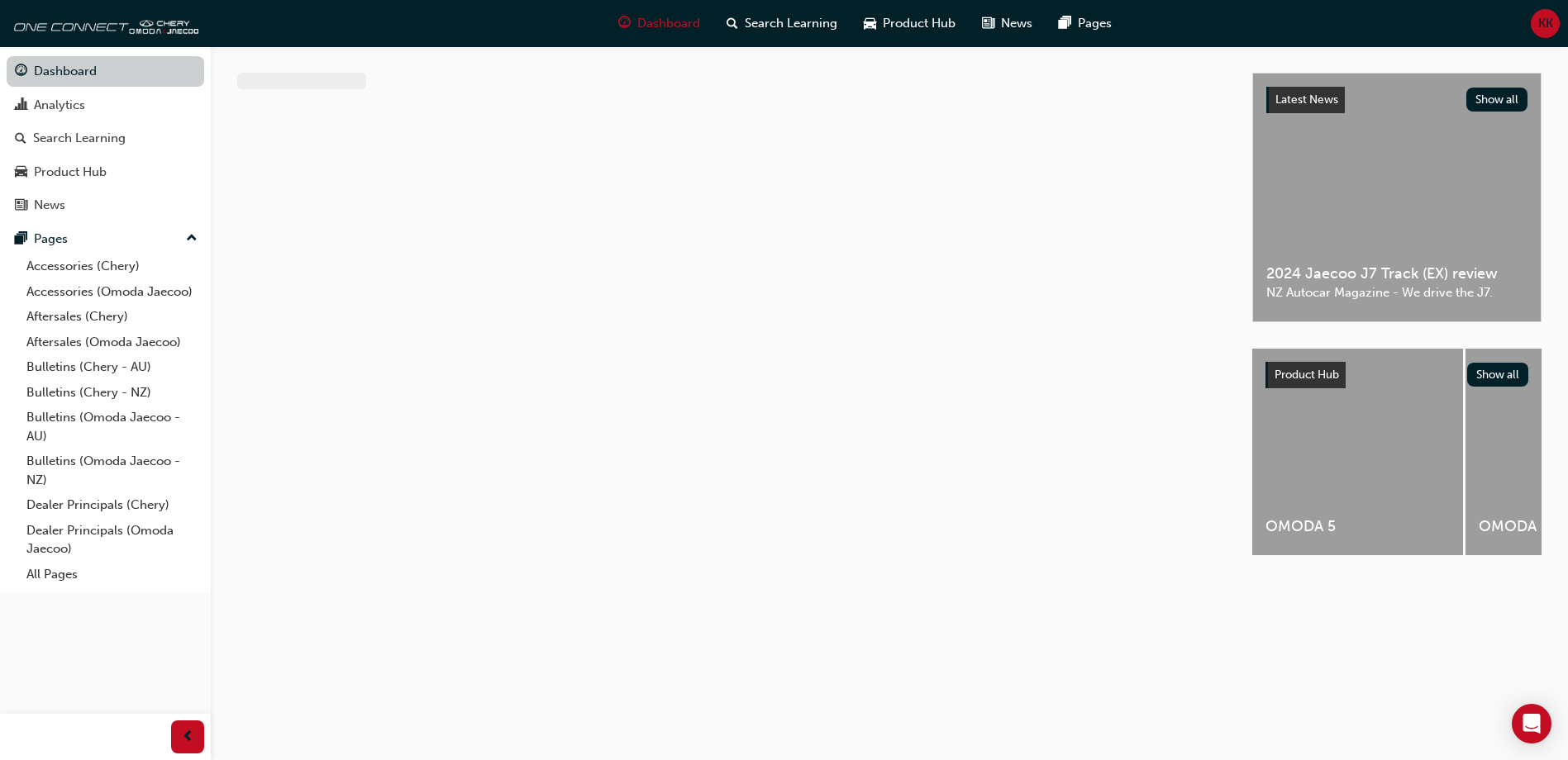 scroll, scrollTop: 0, scrollLeft: 0, axis: both 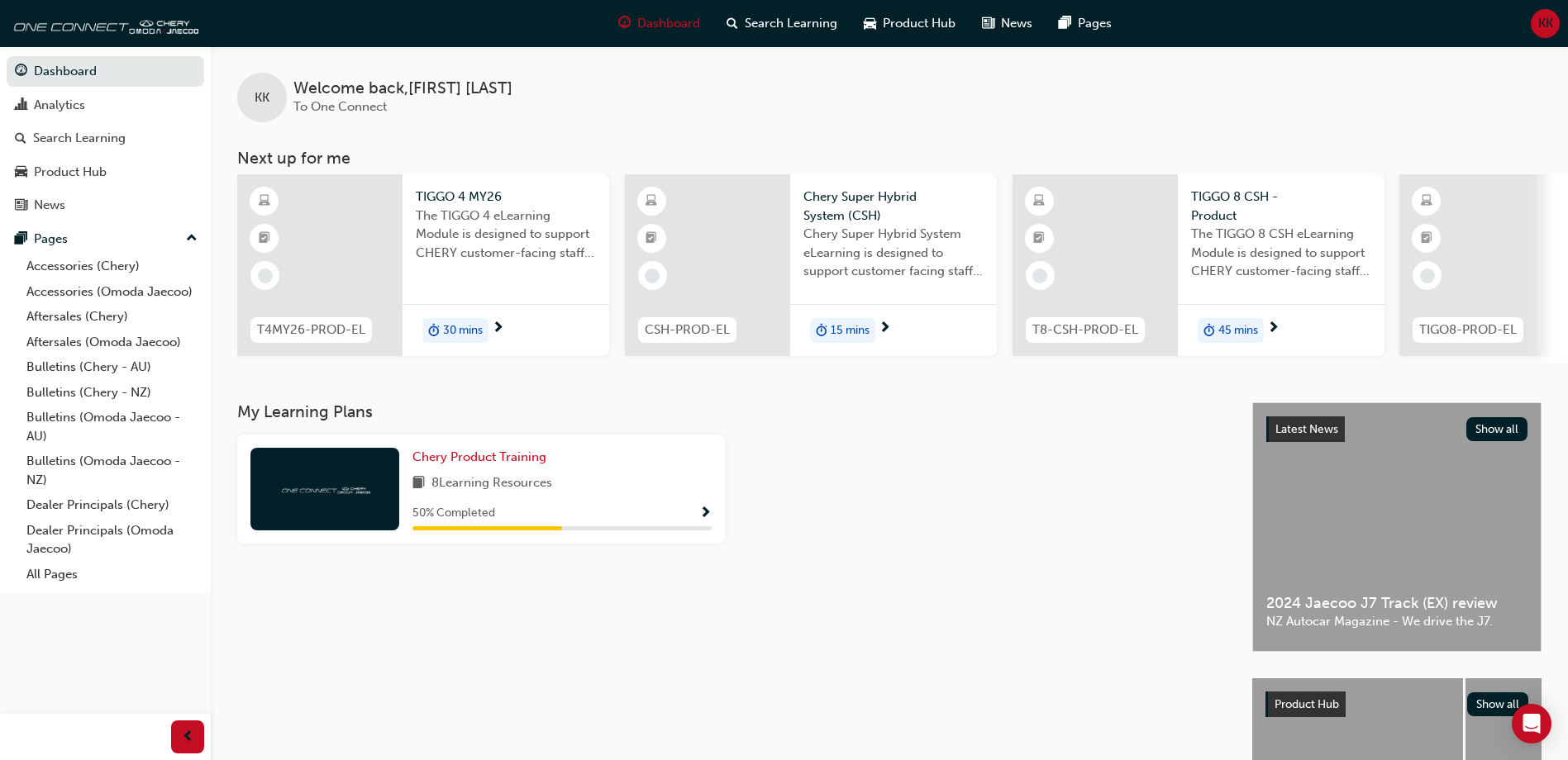 click at bounding box center (982, 496) 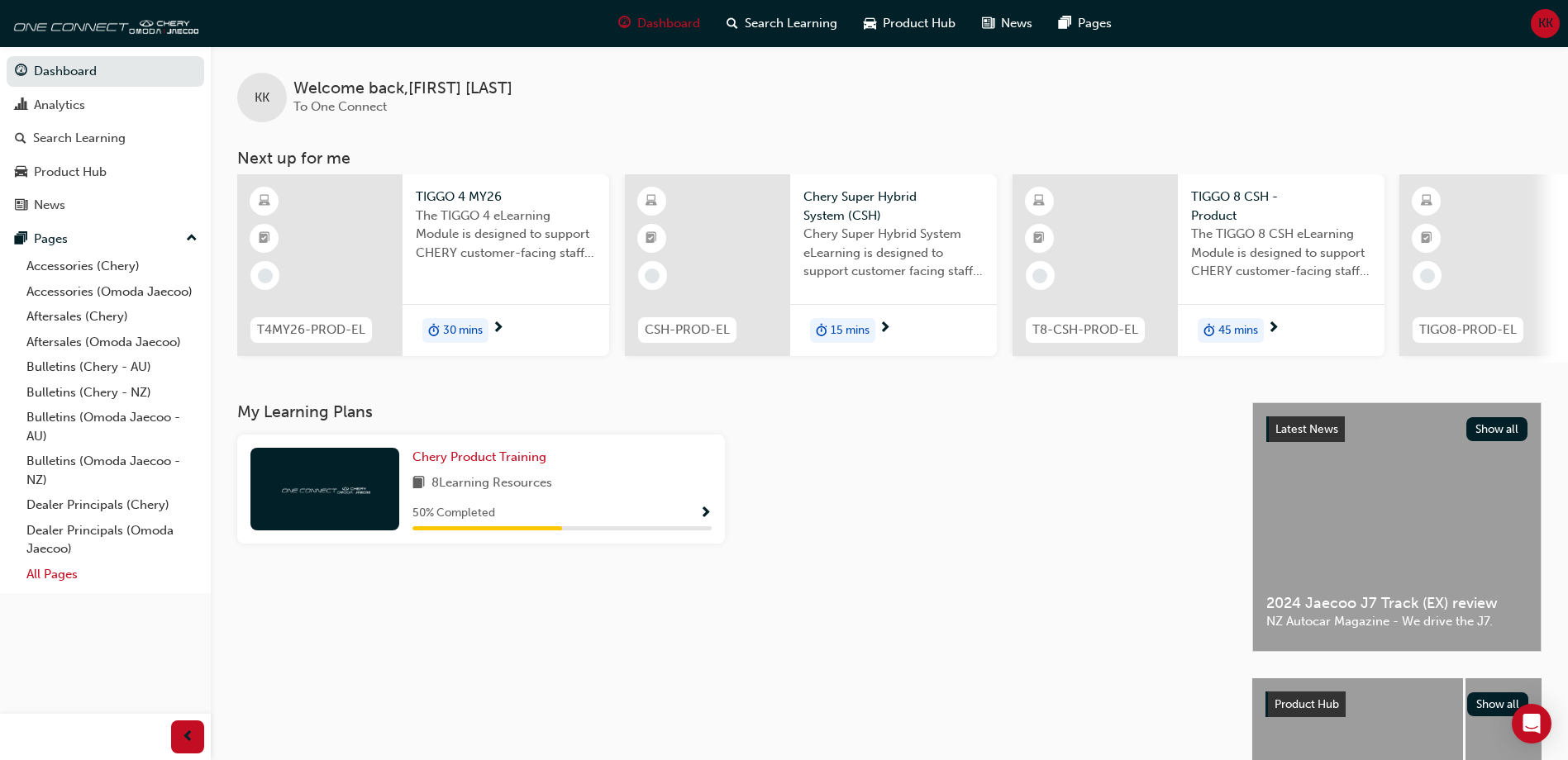 click on "All Pages" at bounding box center (112, 574) 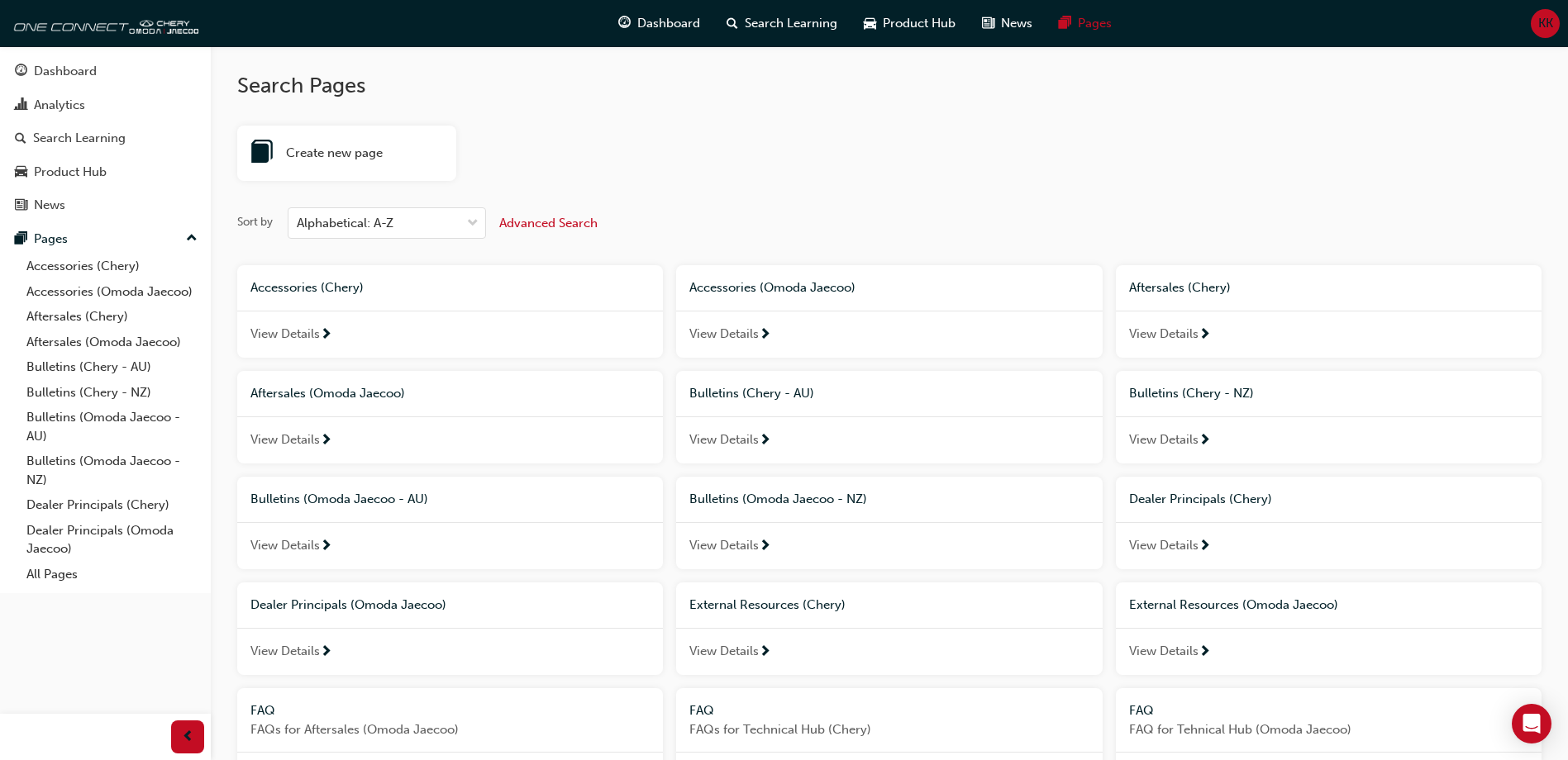 click on "Search Pages Create new page Sort by Alphabetical: A-Z Advanced Search Accessories (Chery) View Details Accessories (Omoda Jaecoo) View Details Aftersales (Chery) View Details Aftersales (Omoda Jaecoo) View Details Bulletins (Chery - AU) View Details Bulletins (Chery - NZ) View Details Bulletins (Omoda Jaecoo - AU) View Details Bulletins (Omoda Jaecoo - NZ) View Details Dealer Principals (Chery) View Details Dealer Principals (Omoda Jaecoo) View Details External Resources (Chery) View Details External Resources (Omoda Jaecoo) View Details FAQ FAQs for Aftersales (Omoda Jaecoo) View Details FAQ FAQs for Technical Hub (Chery) View Details FAQ FAQ for Tehnical Hub (Omoda Jaecoo) View Details Fleet (Omoda Jaecoo) - 2025 View Details Fleet 2025 (Chery) View Details Fluid Specifications Chery AU View Details Logistics (Chery) View Details Marketing (Chery) View Details Marketing (Omoda Jaecoo) View Details Parts and Accessories (Chery) View Details Policies and Standards (Chery -AU) View Details Privacy Policy" at bounding box center [889, 835] 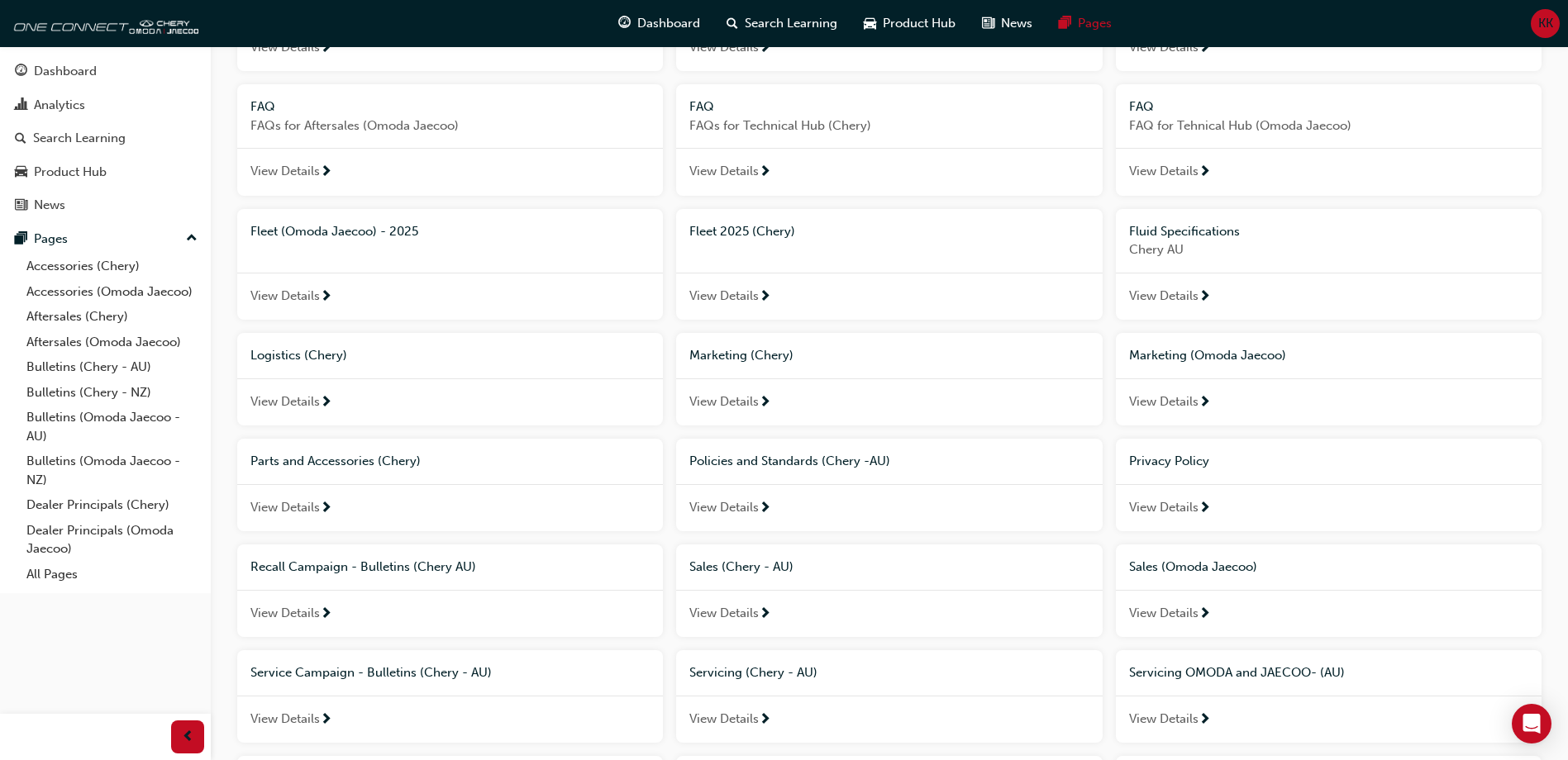 scroll, scrollTop: 0, scrollLeft: 0, axis: both 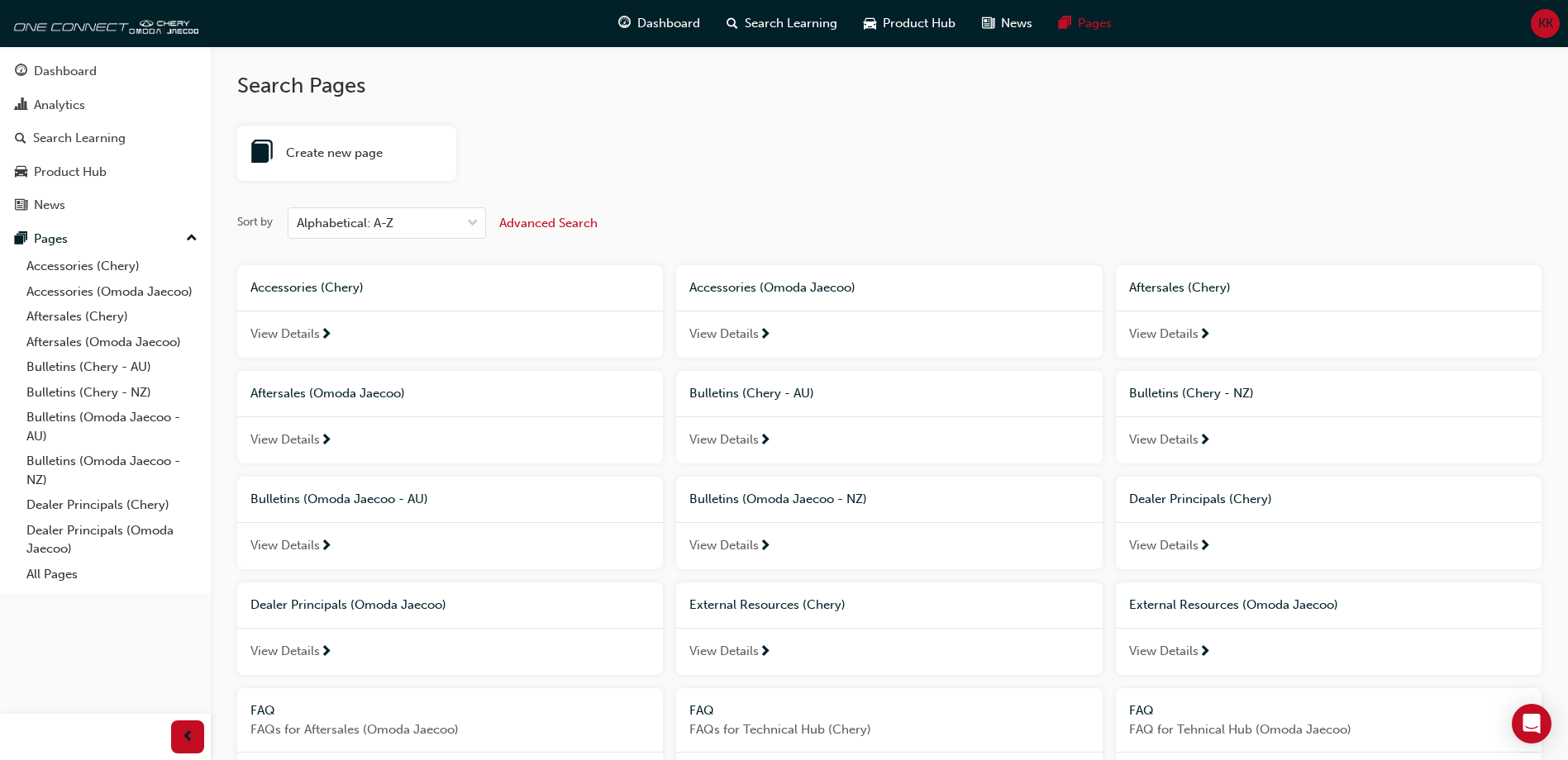 click on "Sort by Alphabetical: A-Z Advanced Search" at bounding box center (889, 223) 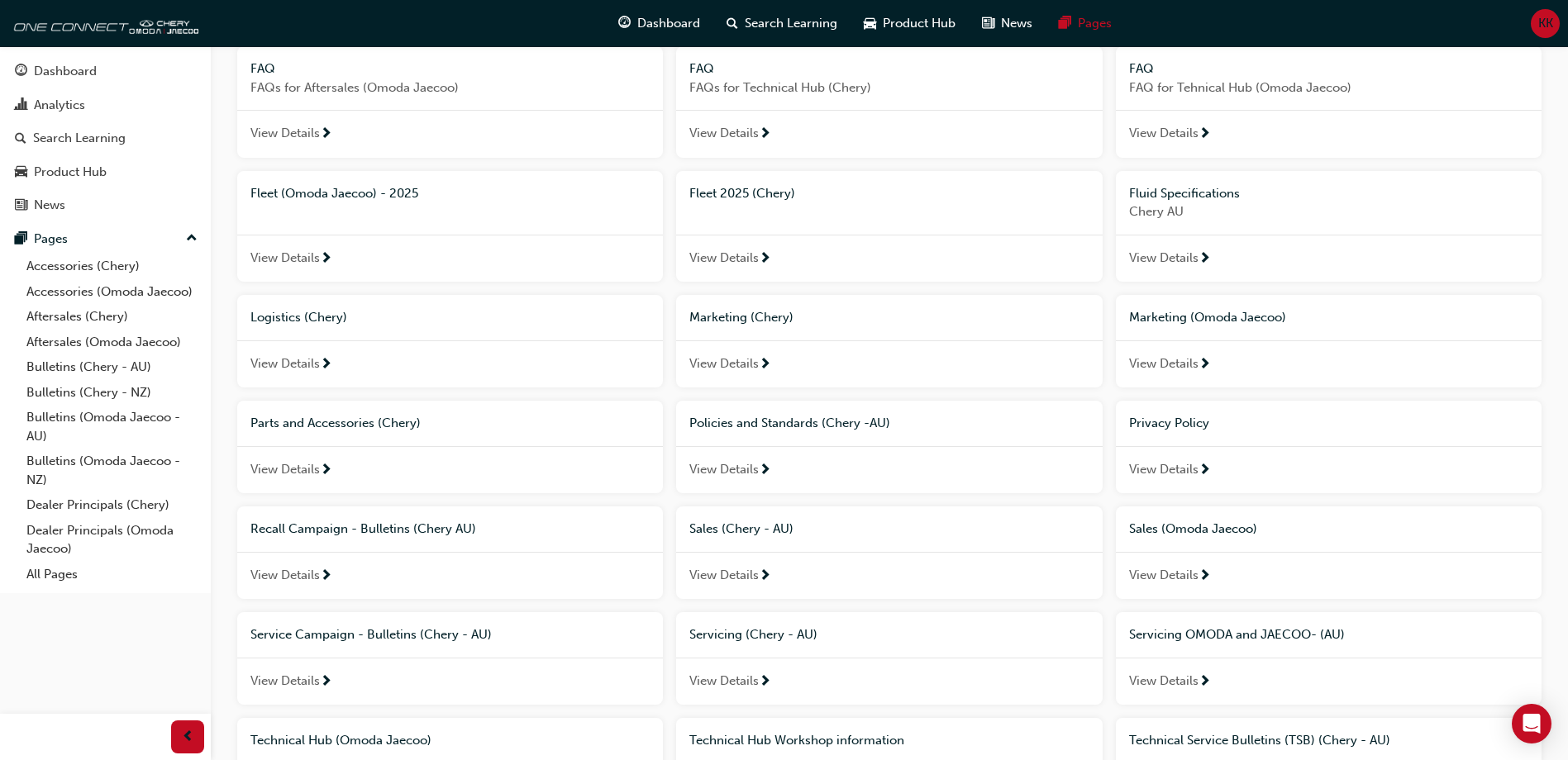 scroll, scrollTop: 910, scrollLeft: 0, axis: vertical 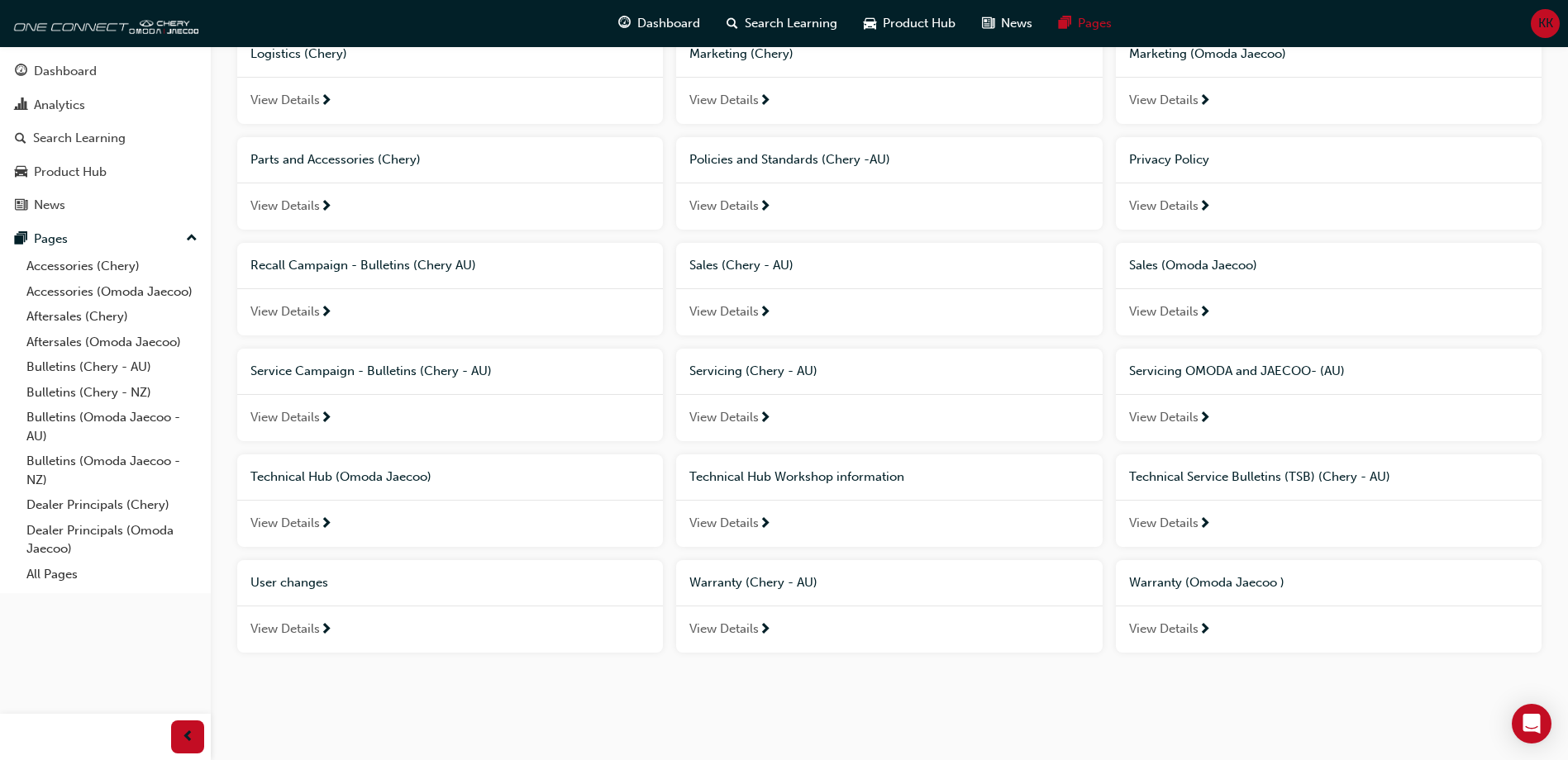 click on "View Details" at bounding box center [724, 311] 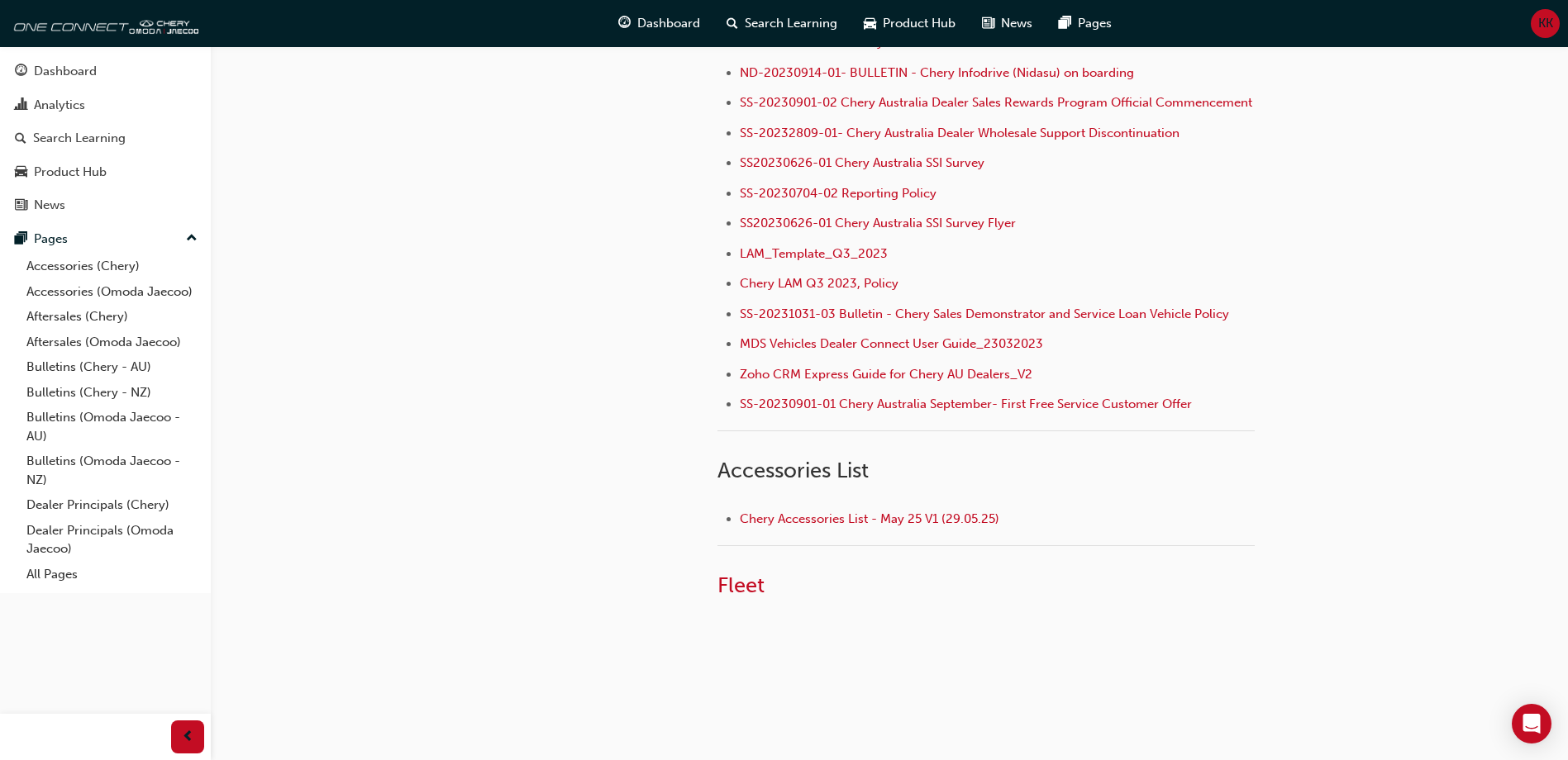 scroll, scrollTop: 497, scrollLeft: 0, axis: vertical 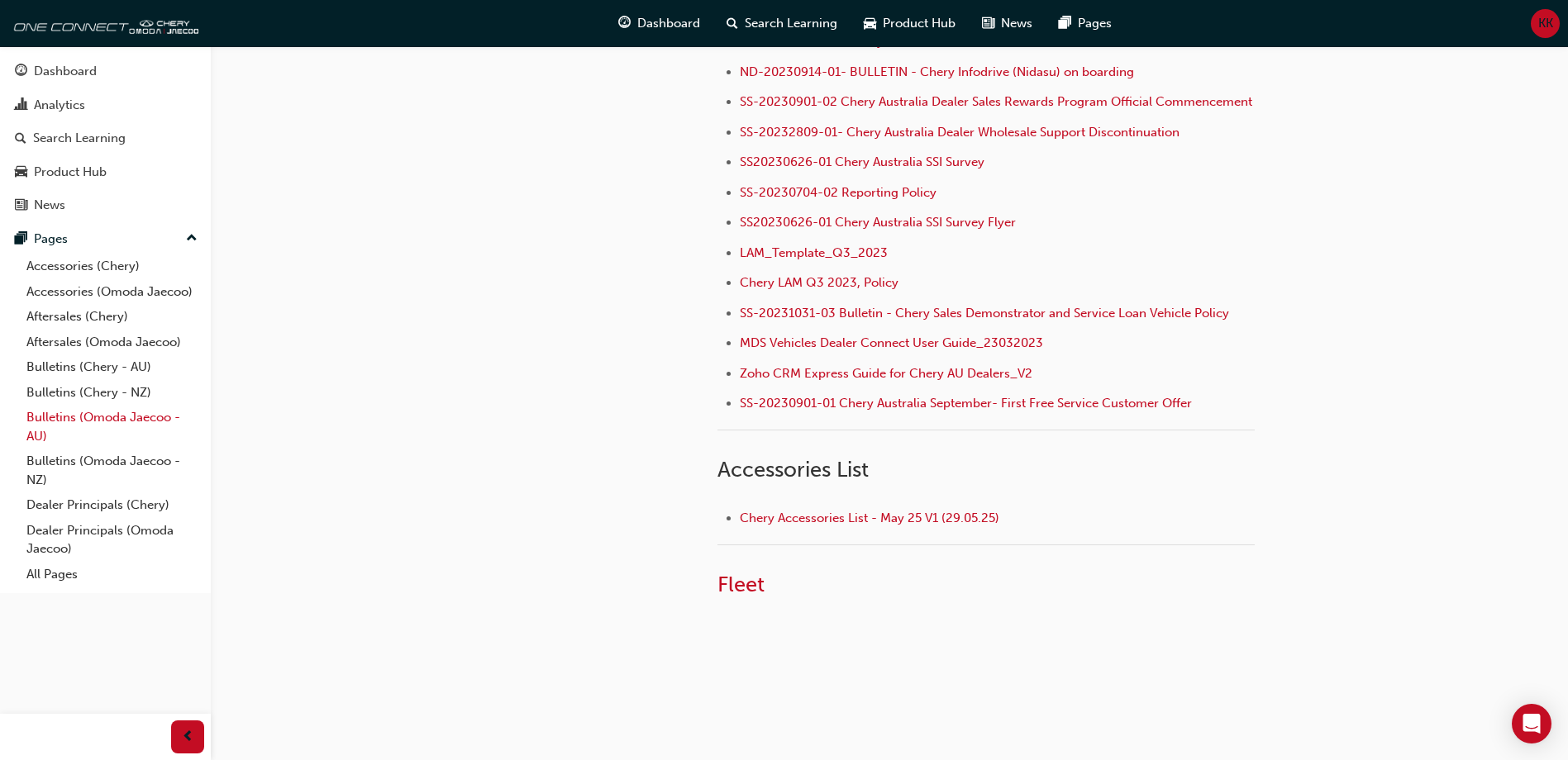 click on "Bulletins (Omoda Jaecoo - AU)" at bounding box center (112, 426) 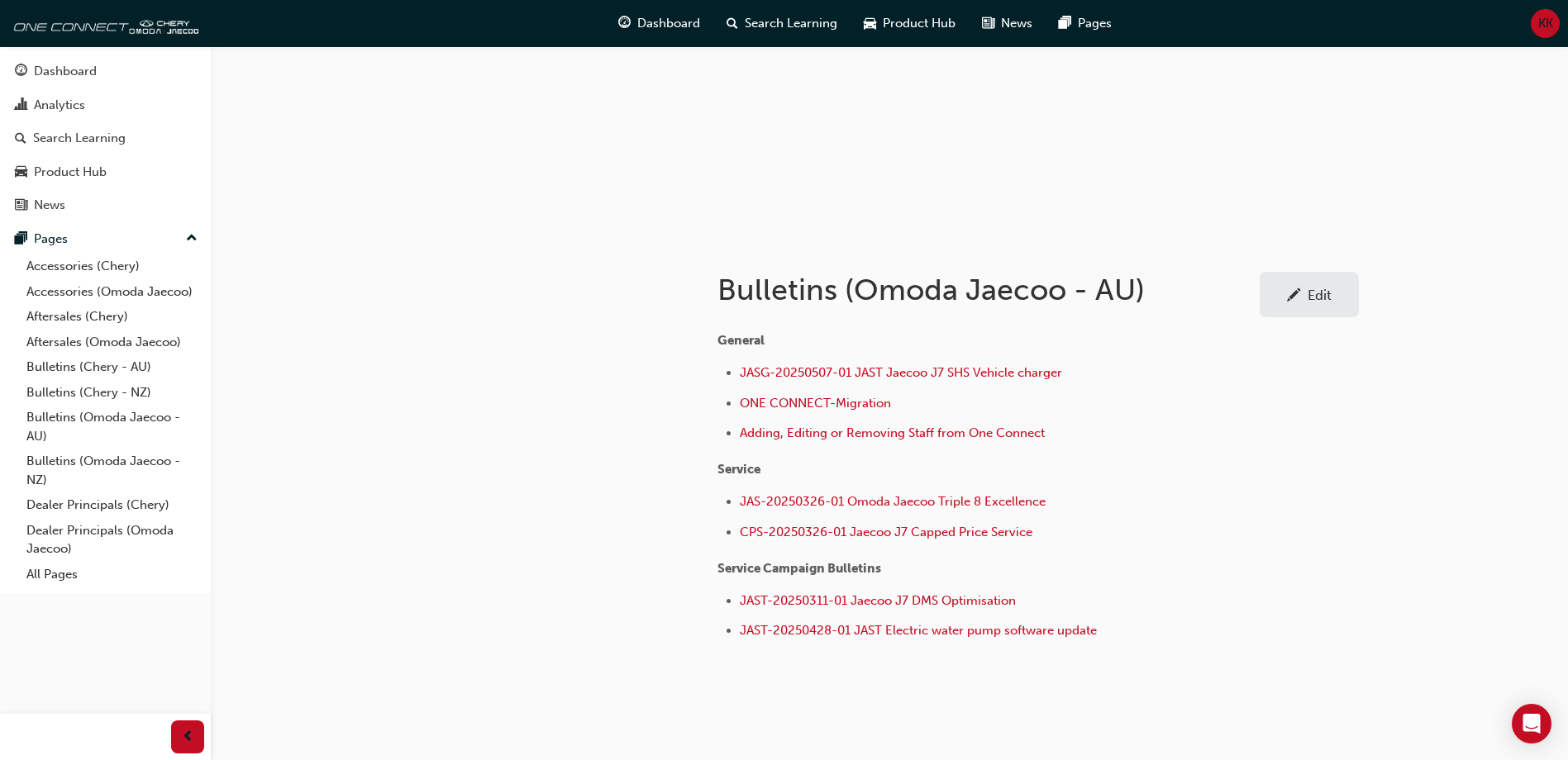 scroll, scrollTop: 182, scrollLeft: 0, axis: vertical 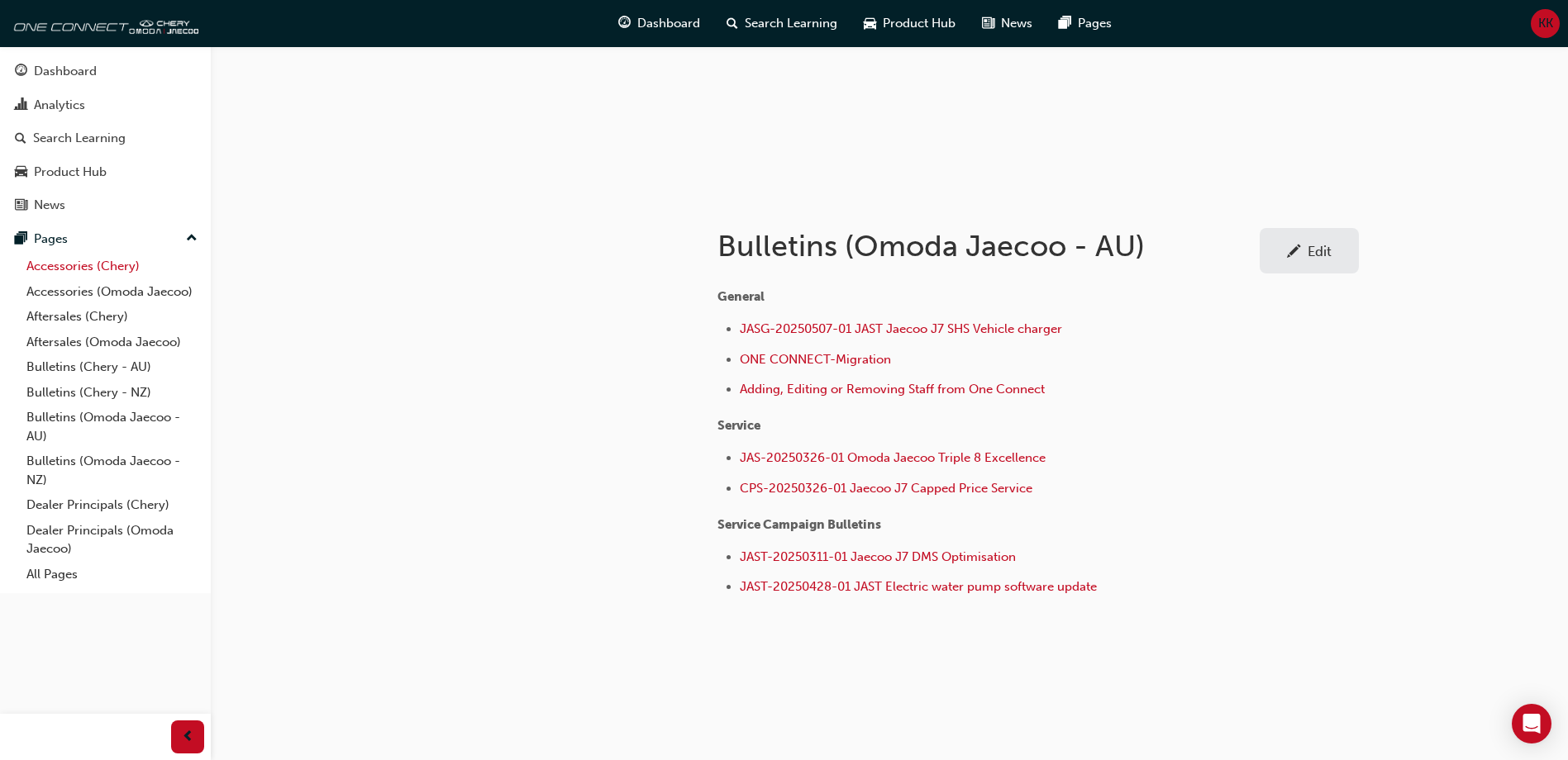 click on "Accessories (Chery)" at bounding box center (112, 266) 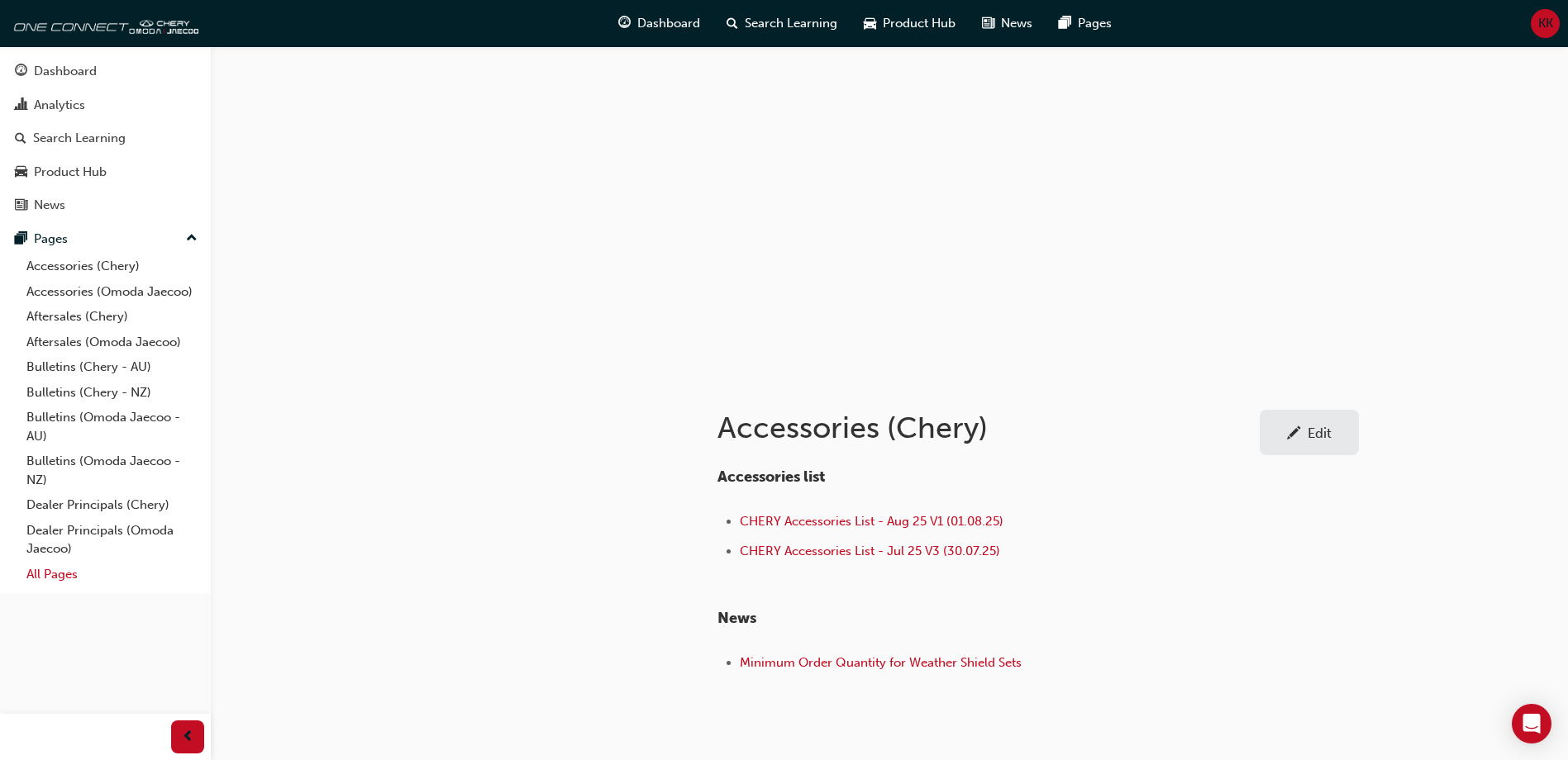 click on "All Pages" at bounding box center (112, 574) 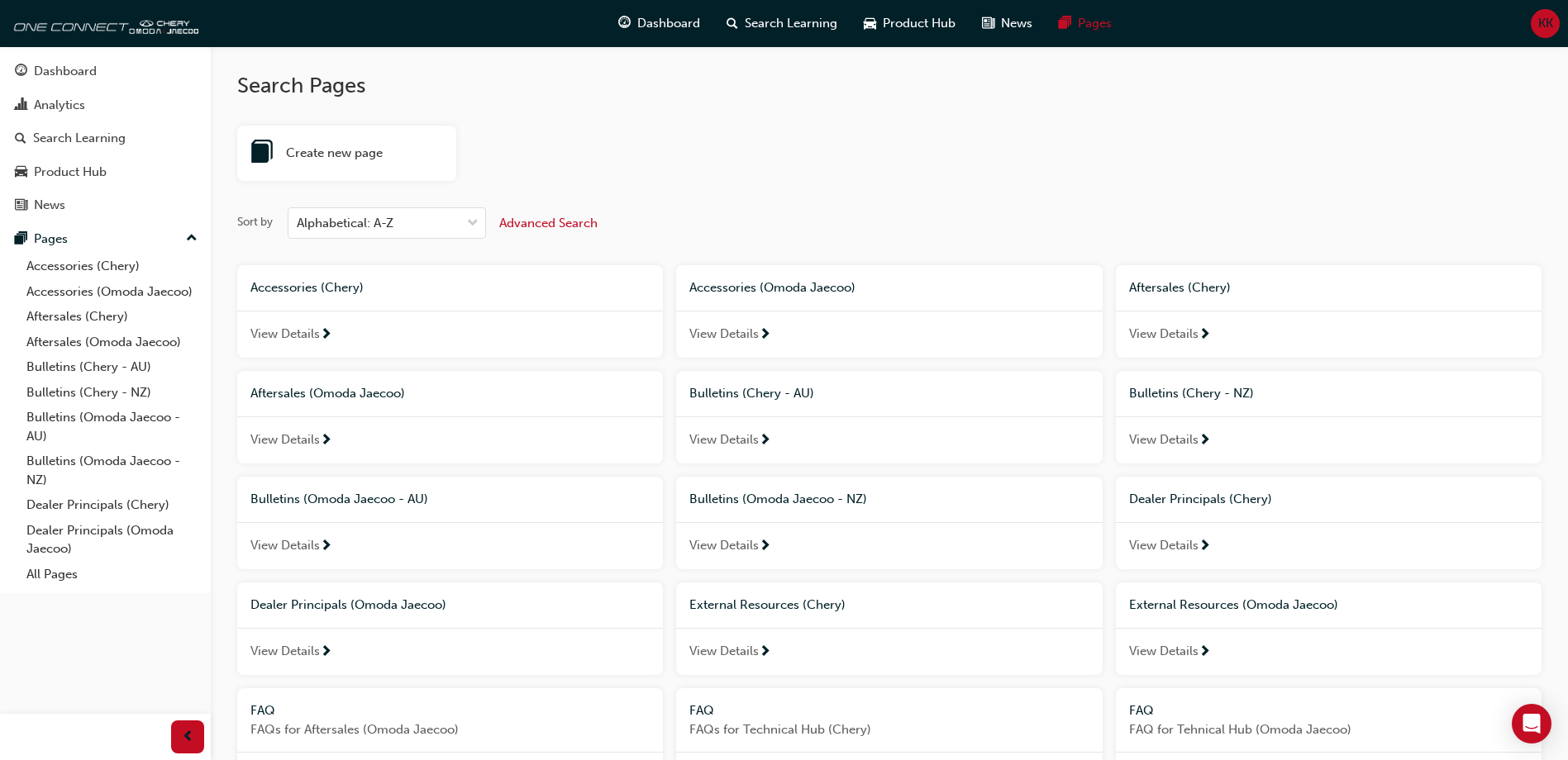 click on "Create new page Sort by Alphabetical: A-Z Advanced Search Accessories (Chery) View Details Accessories (Omoda Jaecoo) View Details Aftersales (Chery) View Details Aftersales (Omoda Jaecoo) View Details Bulletins (Chery - AU) View Details Bulletins (Chery - NZ) View Details Bulletins (Omoda Jaecoo - AU) View Details Bulletins (Omoda Jaecoo - NZ) View Details Dealer Principals (Chery) View Details Dealer Principals (Omoda Jaecoo) View Details External Resources (Chery) View Details External Resources (Omoda Jaecoo) View Details FAQ FAQs for Aftersales (Omoda Jaecoo) View Details FAQ FAQs for Technical Hub (Chery) View Details FAQ FAQ for Tehnical Hub (Omoda Jaecoo) View Details Fleet (Omoda Jaecoo) - 2025 View Details Fleet 2025 (Chery) View Details Fluid Specifications Chery AU View Details Logistics (Chery) View Details Marketing (Chery) View Details Marketing (Omoda Jaecoo) View Details Parts and Accessories (Chery) View Details Policies and Standards (Chery -AU) View Details Privacy Policy View Details" at bounding box center [889, 848] 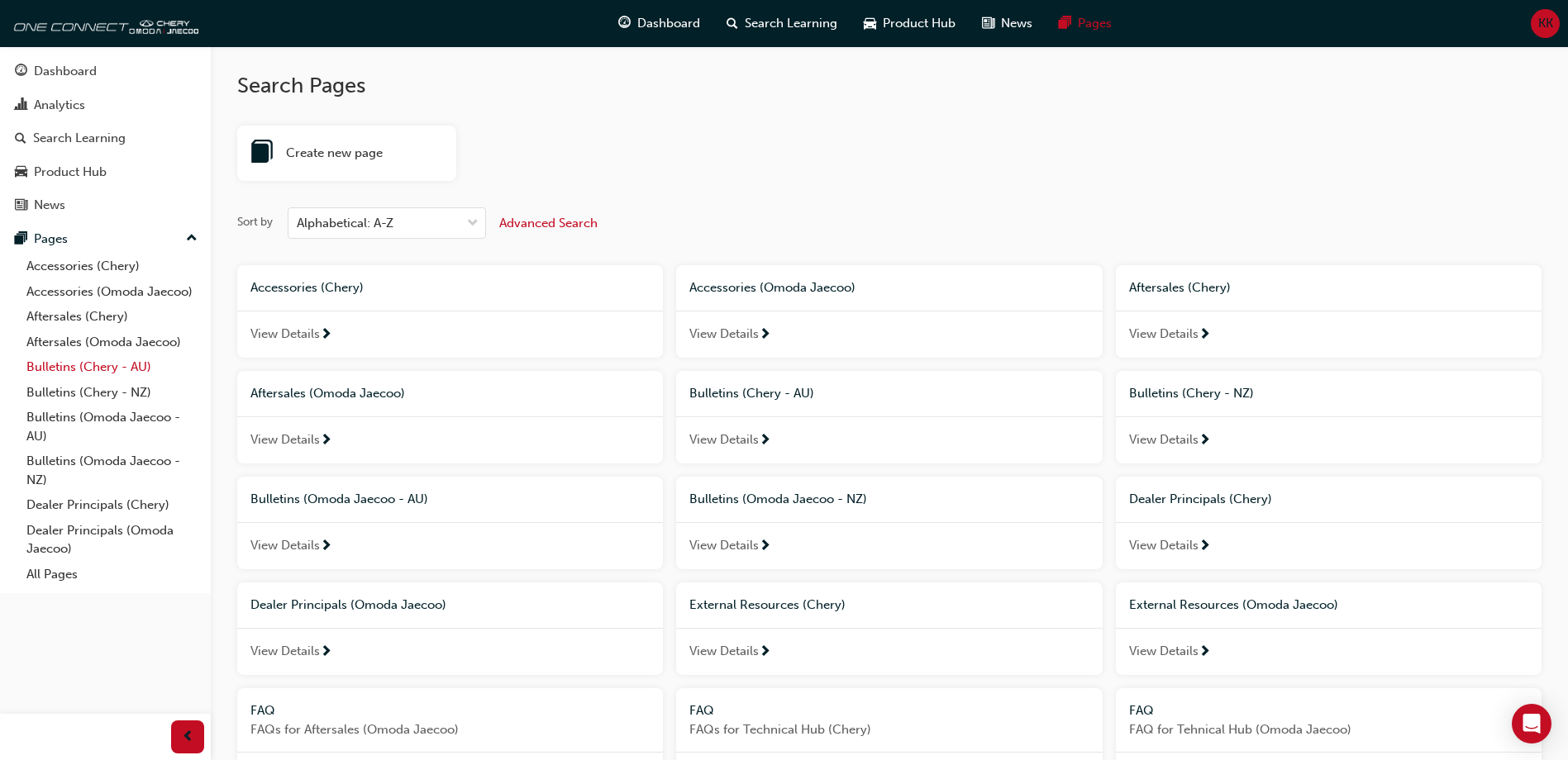 click on "Bulletins (Chery - AU)" at bounding box center [112, 367] 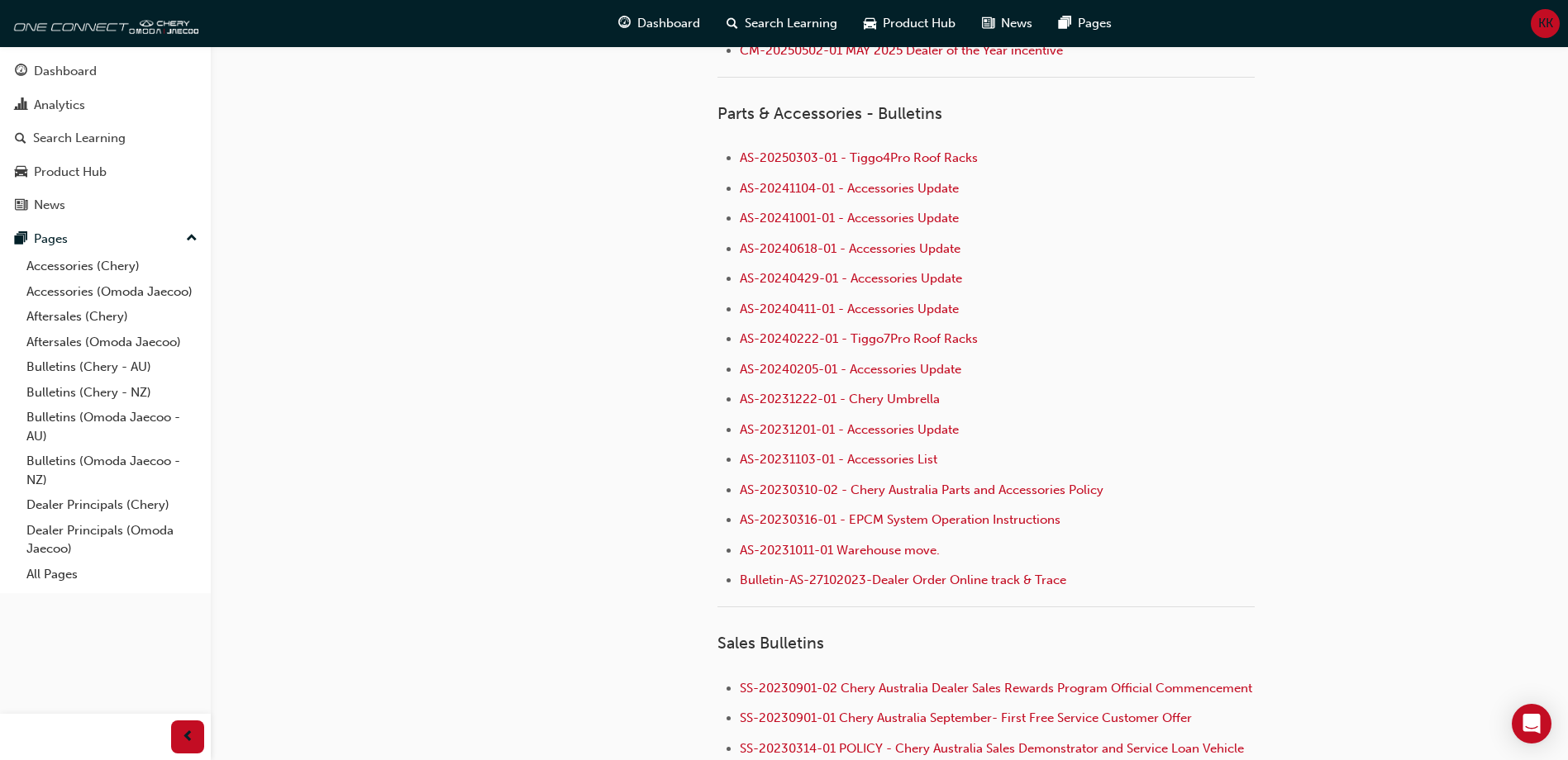 scroll, scrollTop: 1130, scrollLeft: 0, axis: vertical 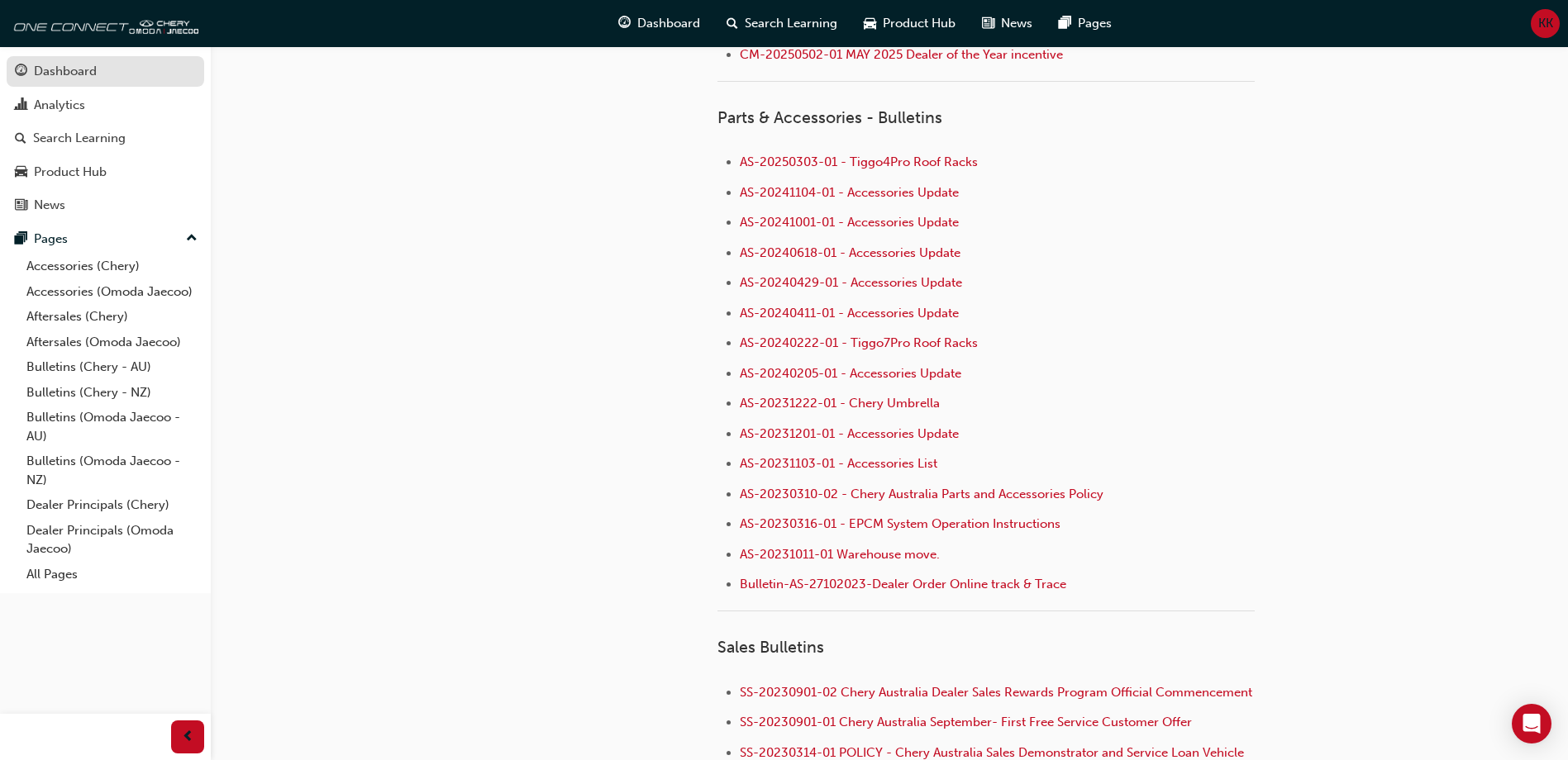 click on "Dashboard" at bounding box center [65, 71] 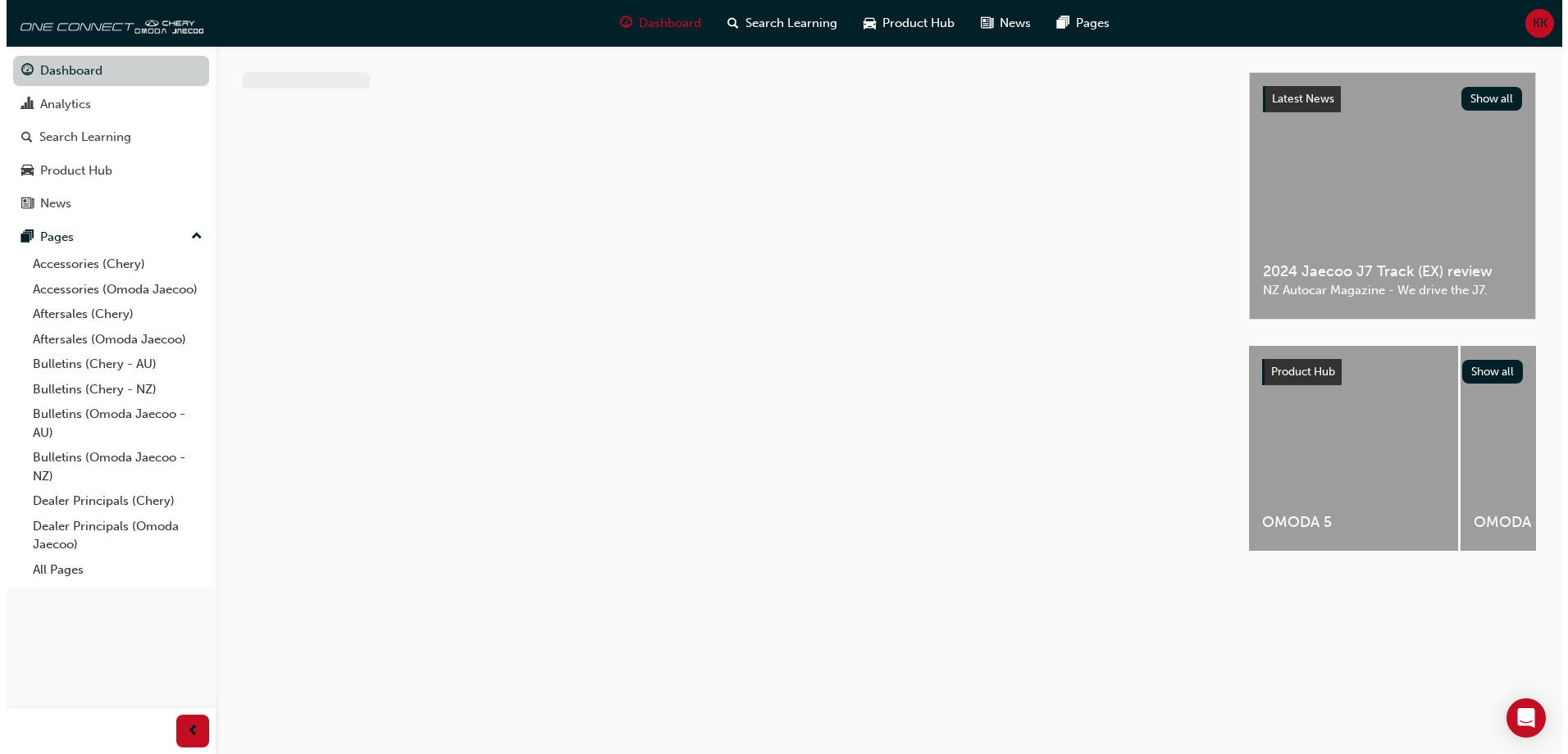 scroll, scrollTop: 0, scrollLeft: 0, axis: both 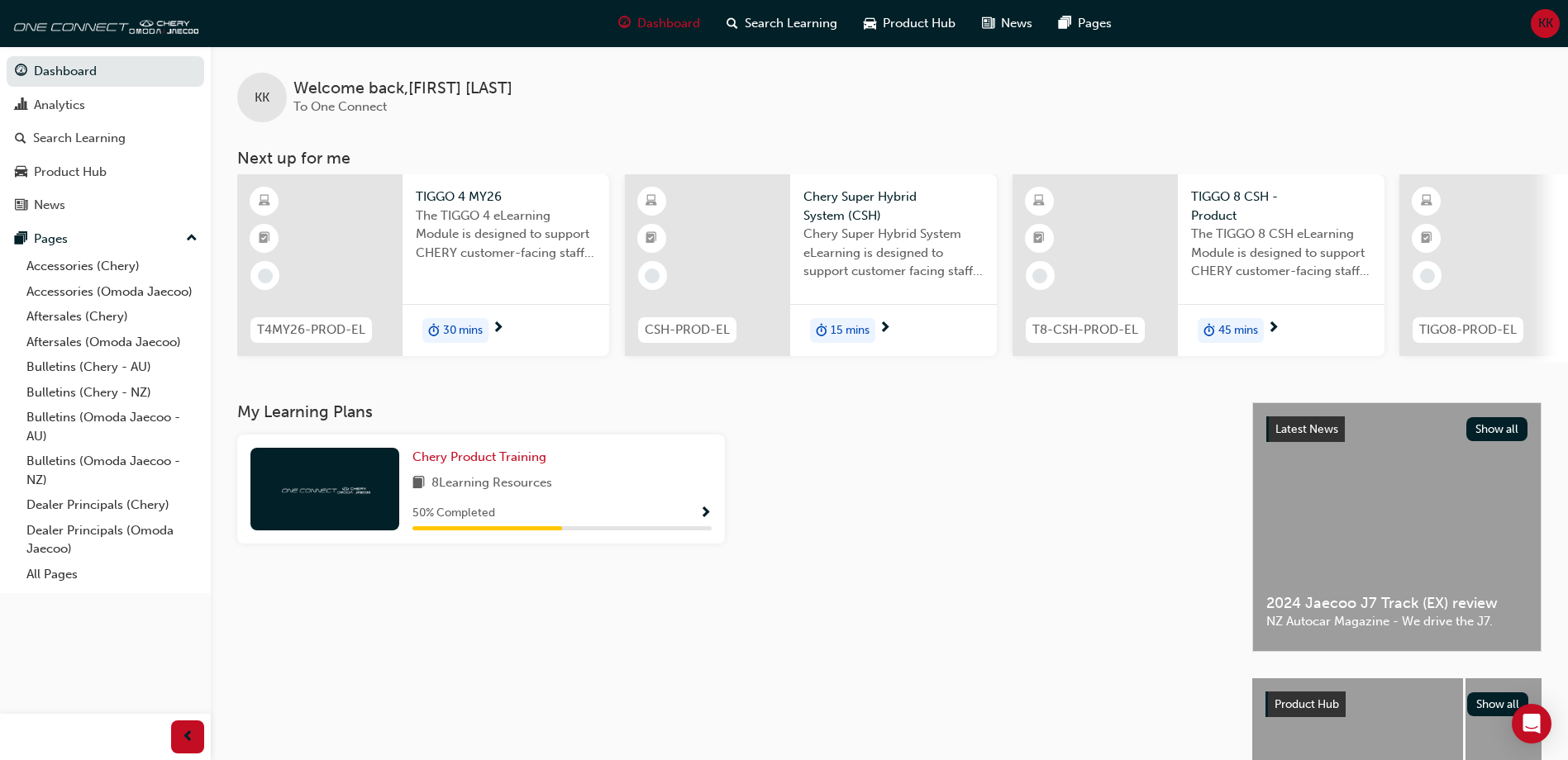 click on "KK Welcome back , [FIRST] [LAST] To One Connect" at bounding box center (889, 84) 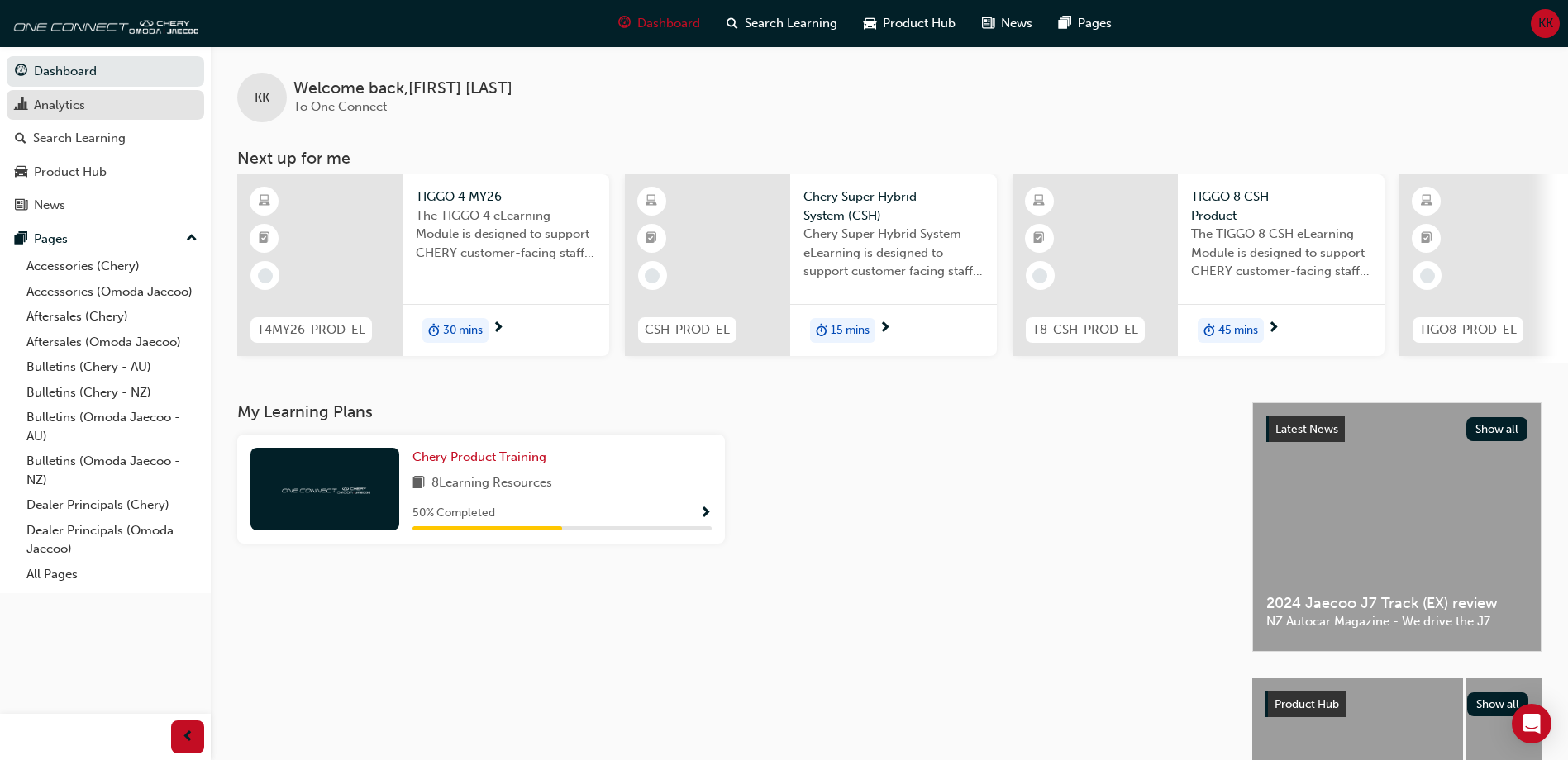 click on "Analytics" at bounding box center (105, 105) 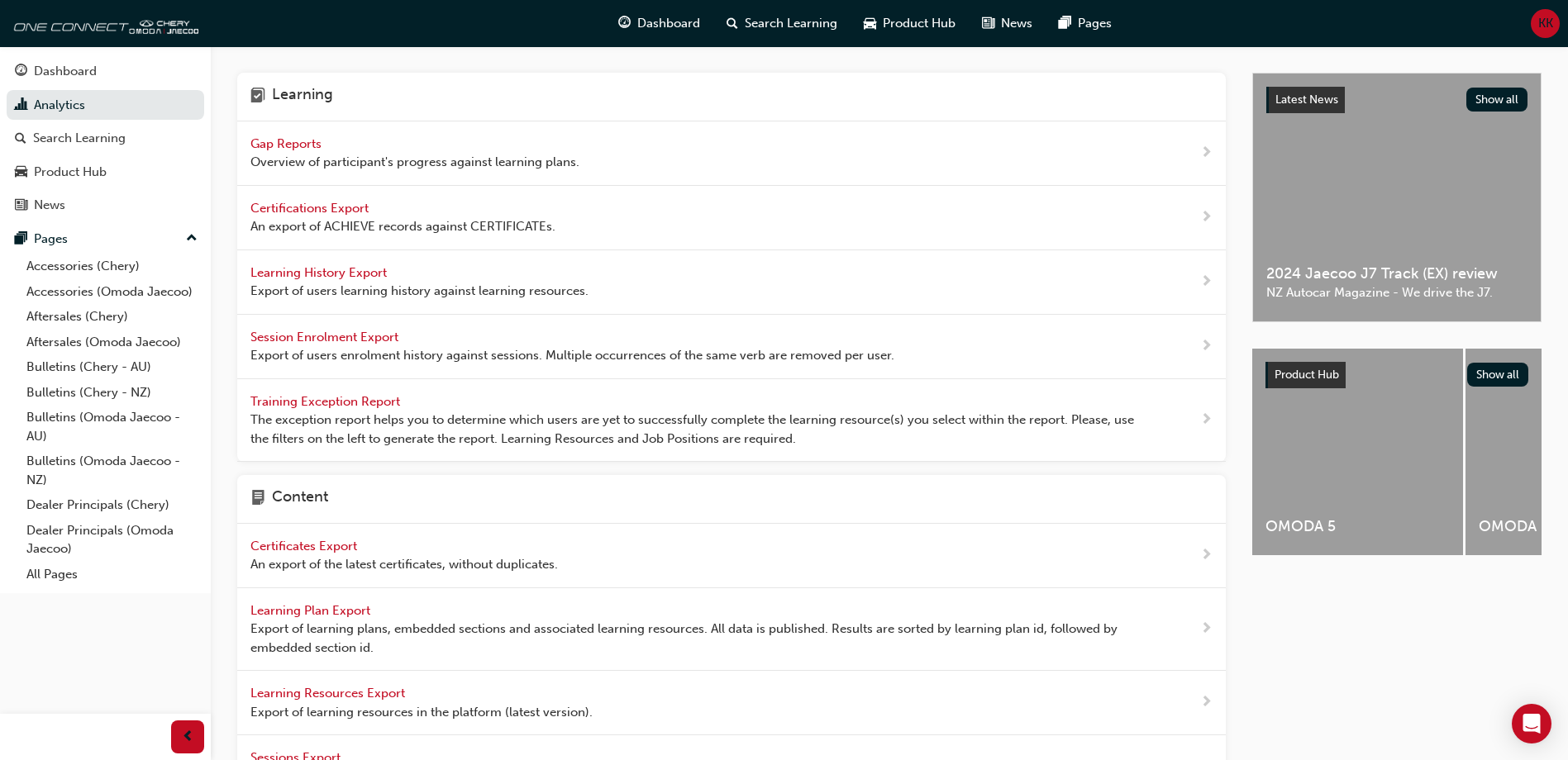 click on "Gap Reports" at bounding box center [288, 144] 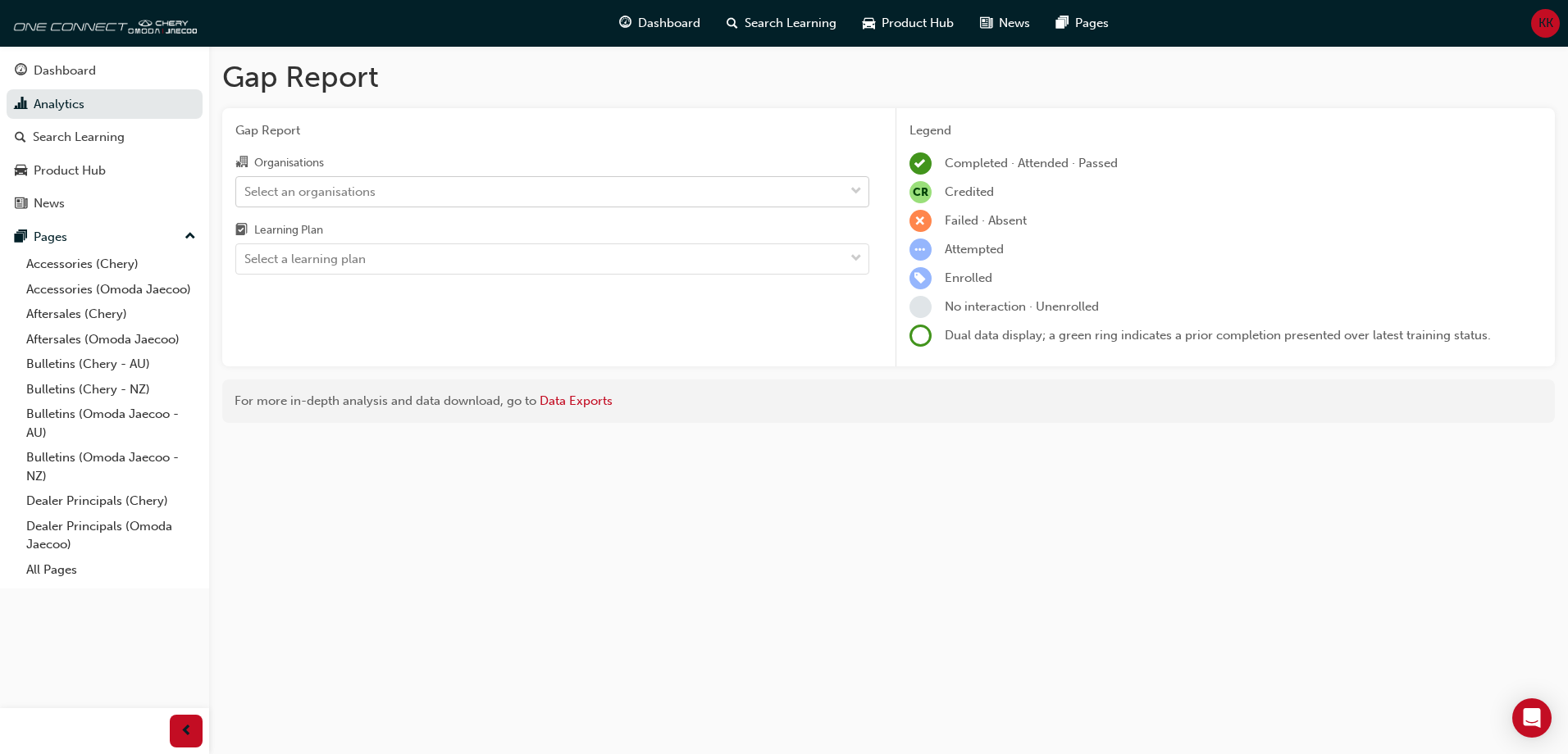 click on "Select an organisations" at bounding box center (552, 192) 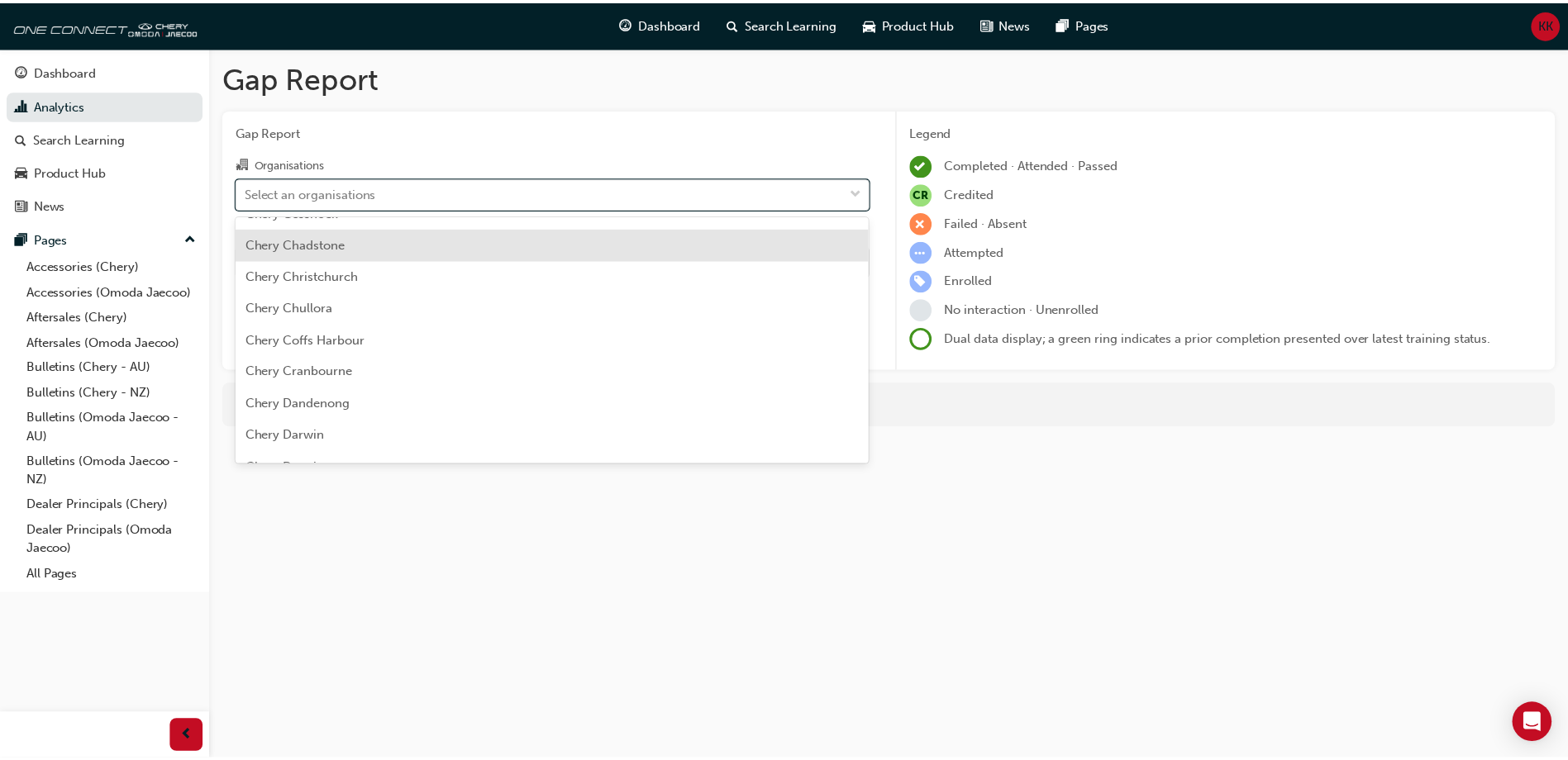 scroll, scrollTop: 0, scrollLeft: 0, axis: both 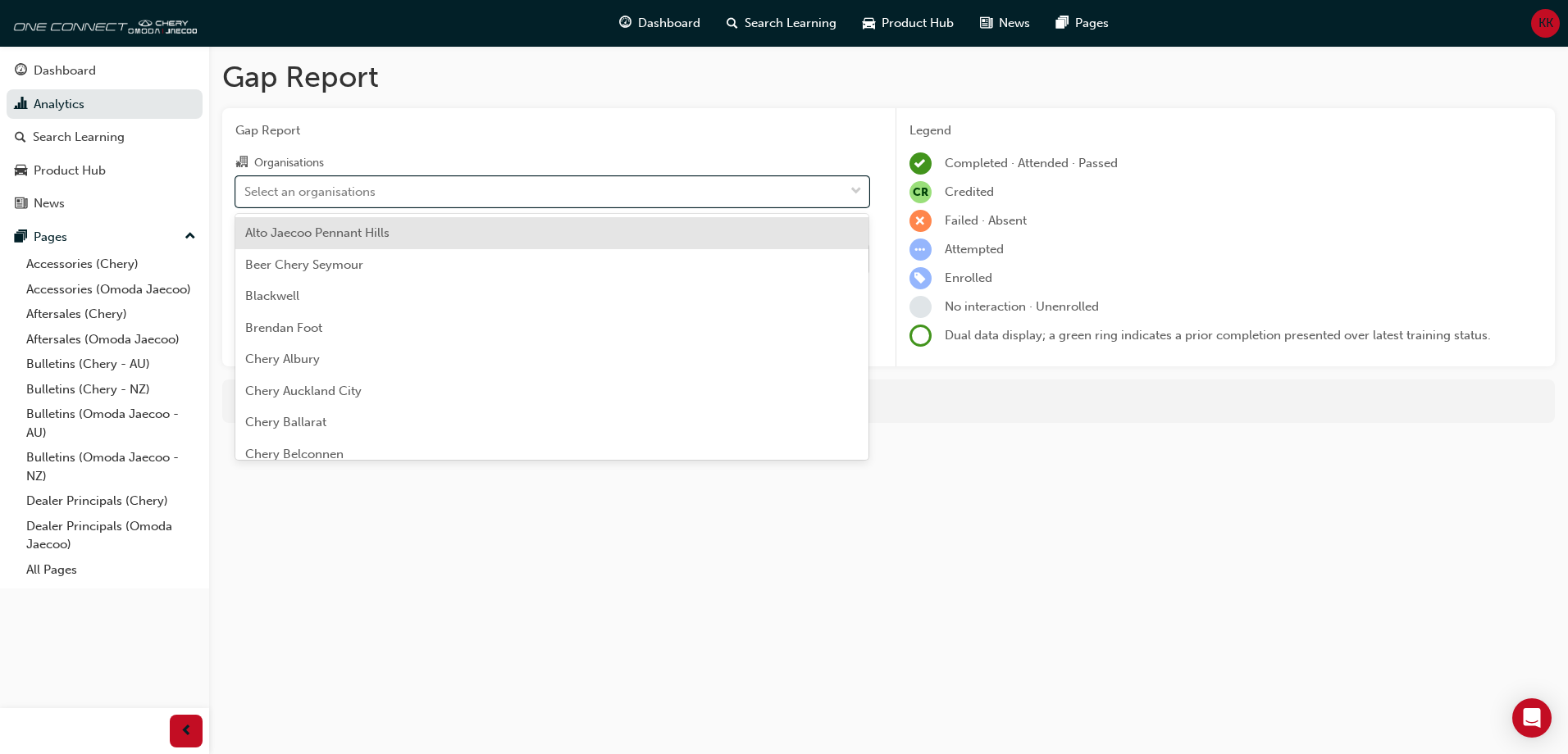 click on "Alto Jaecoo Pennant Hills" at bounding box center (317, 233) 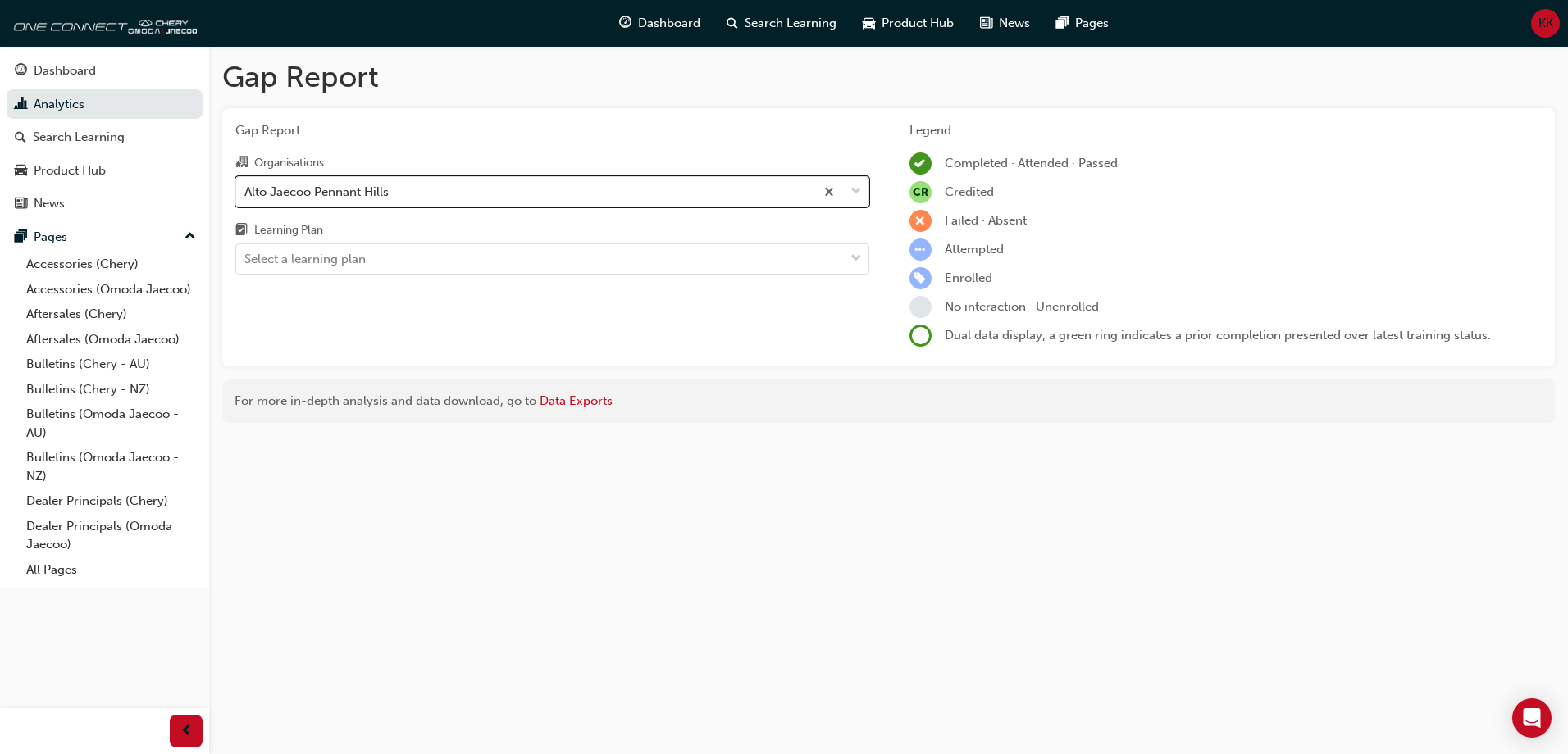 click on "Learning Plan" at bounding box center [552, 232] 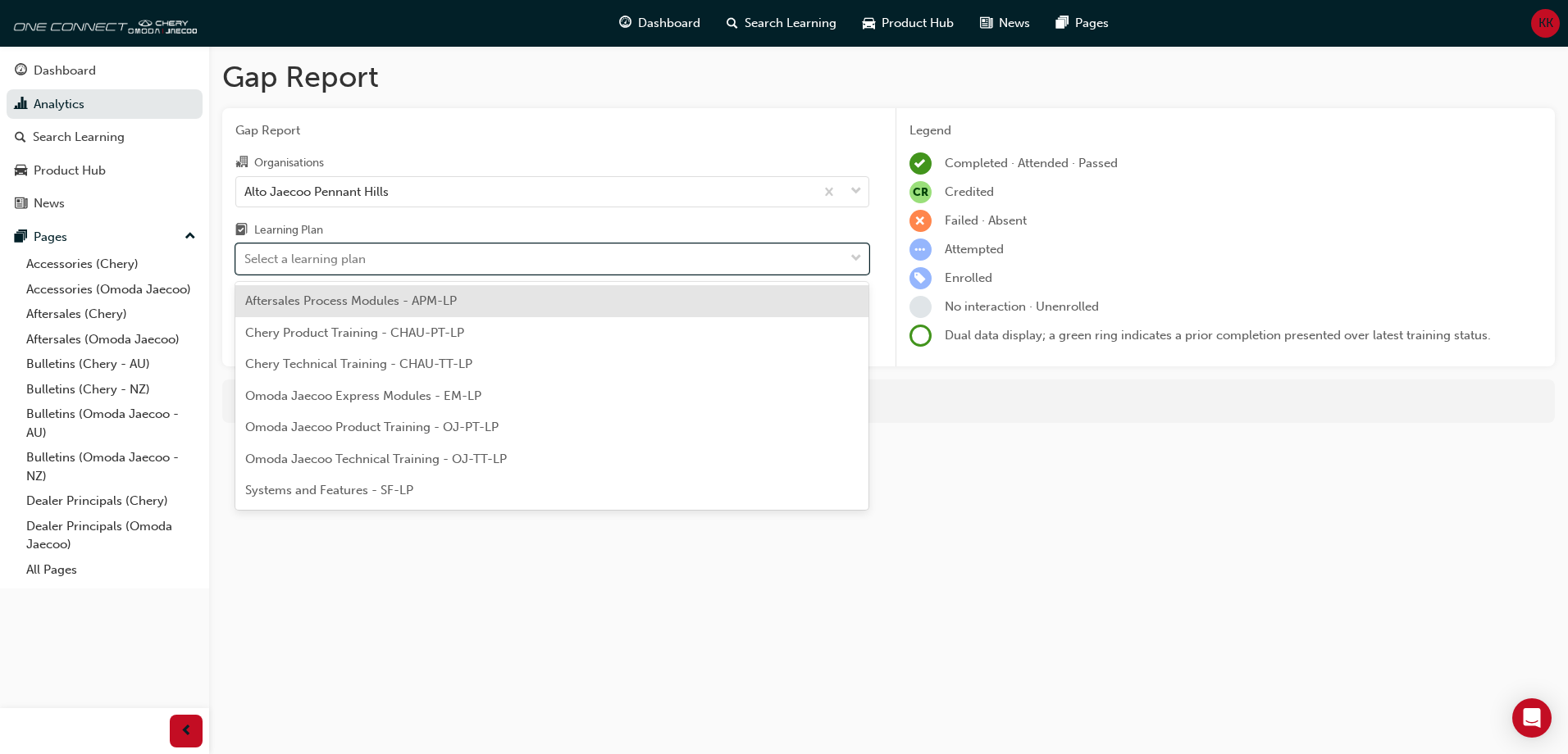 click on "Select a learning plan" at bounding box center [540, 259] 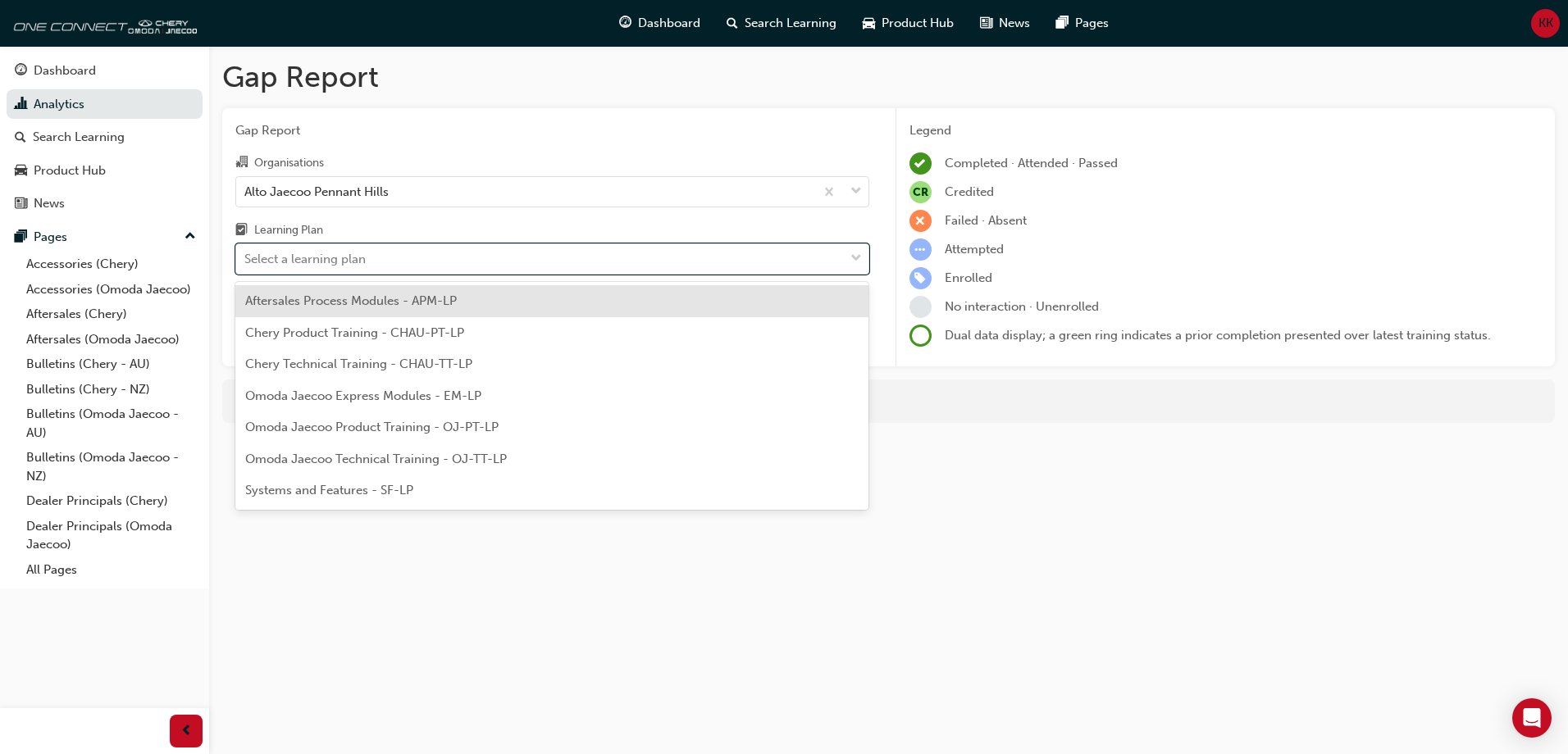 click on "Aftersales Process Modules - APM-LP" at bounding box center [351, 301] 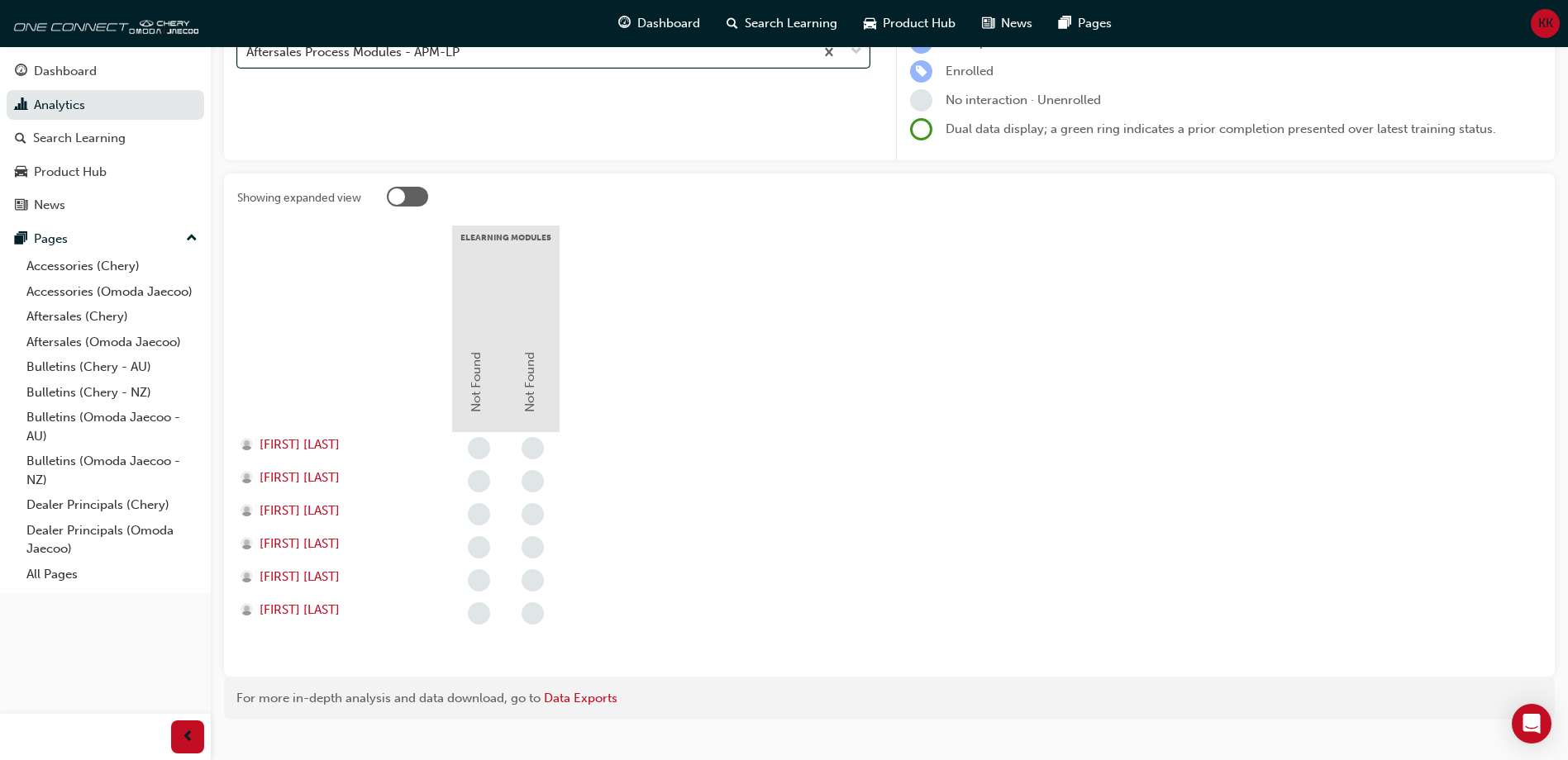 scroll, scrollTop: 234, scrollLeft: 0, axis: vertical 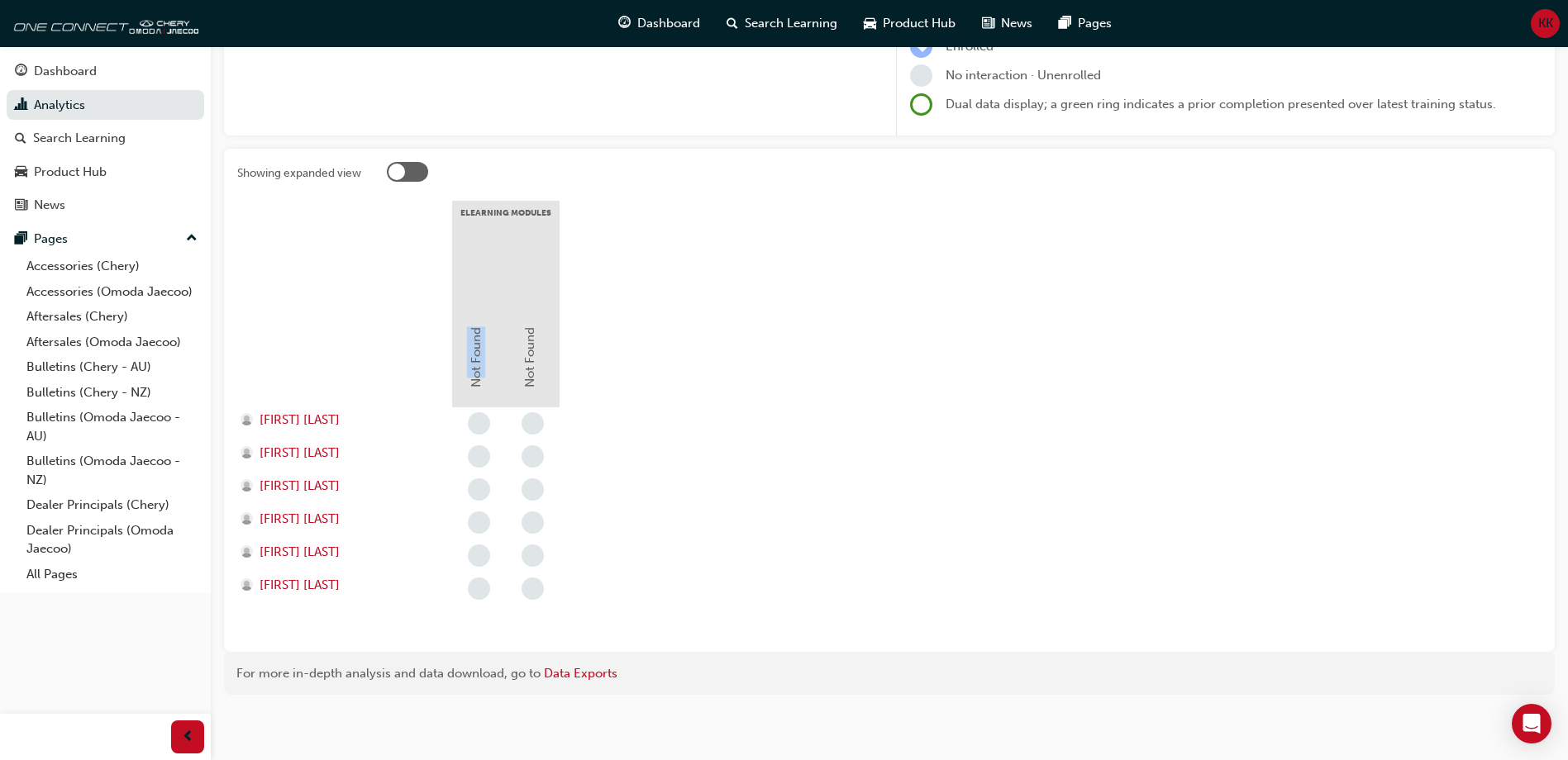 drag, startPoint x: 473, startPoint y: 381, endPoint x: 473, endPoint y: 324, distance: 57 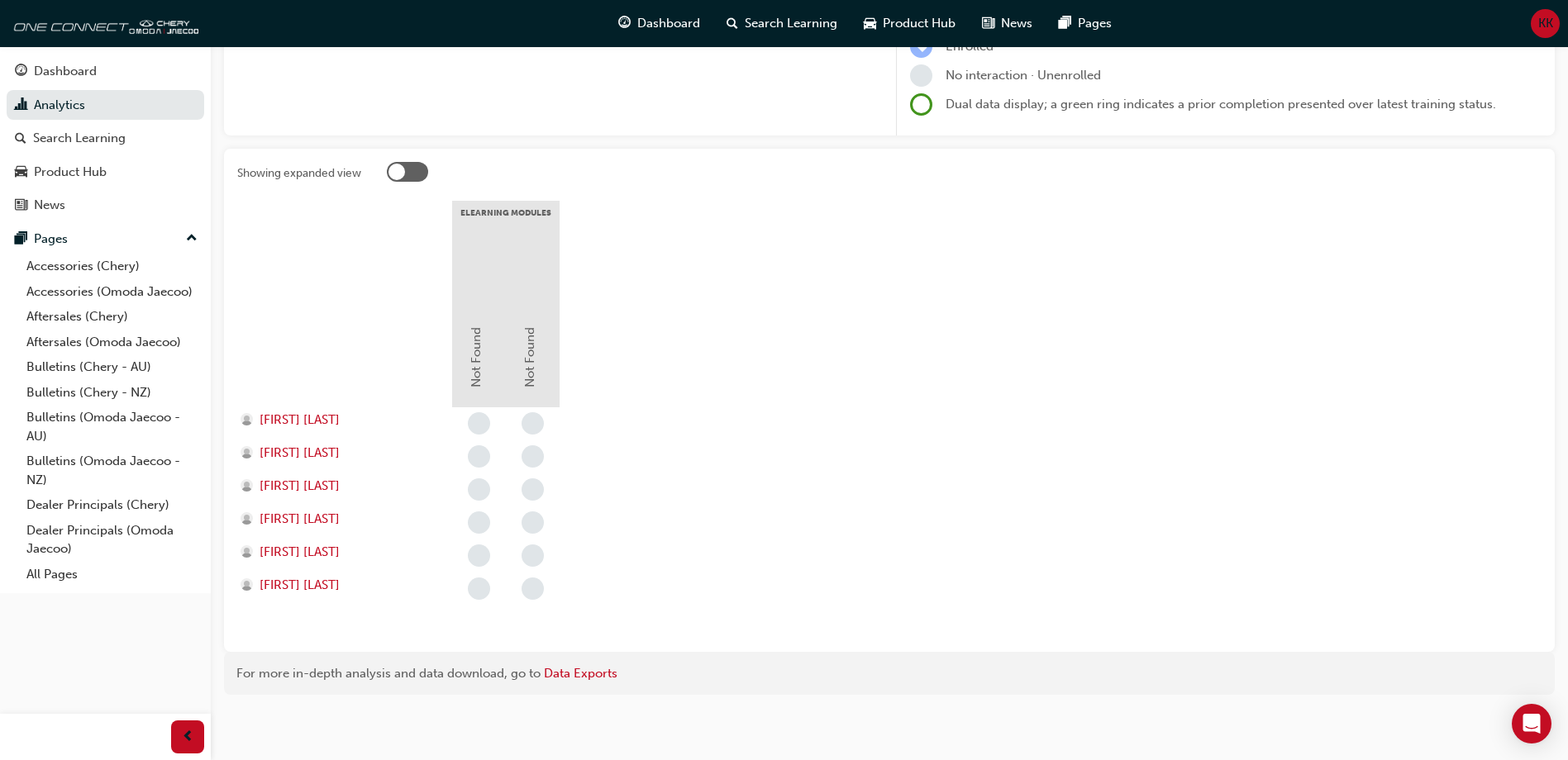 click on "eLearning Modules Not Found Not Found [FIRST] [LAST] [FIRST] [LAST] [FIRST] [LAST] [FIRST] [LAST] [FIRST] [LAST]" at bounding box center (889, 420) 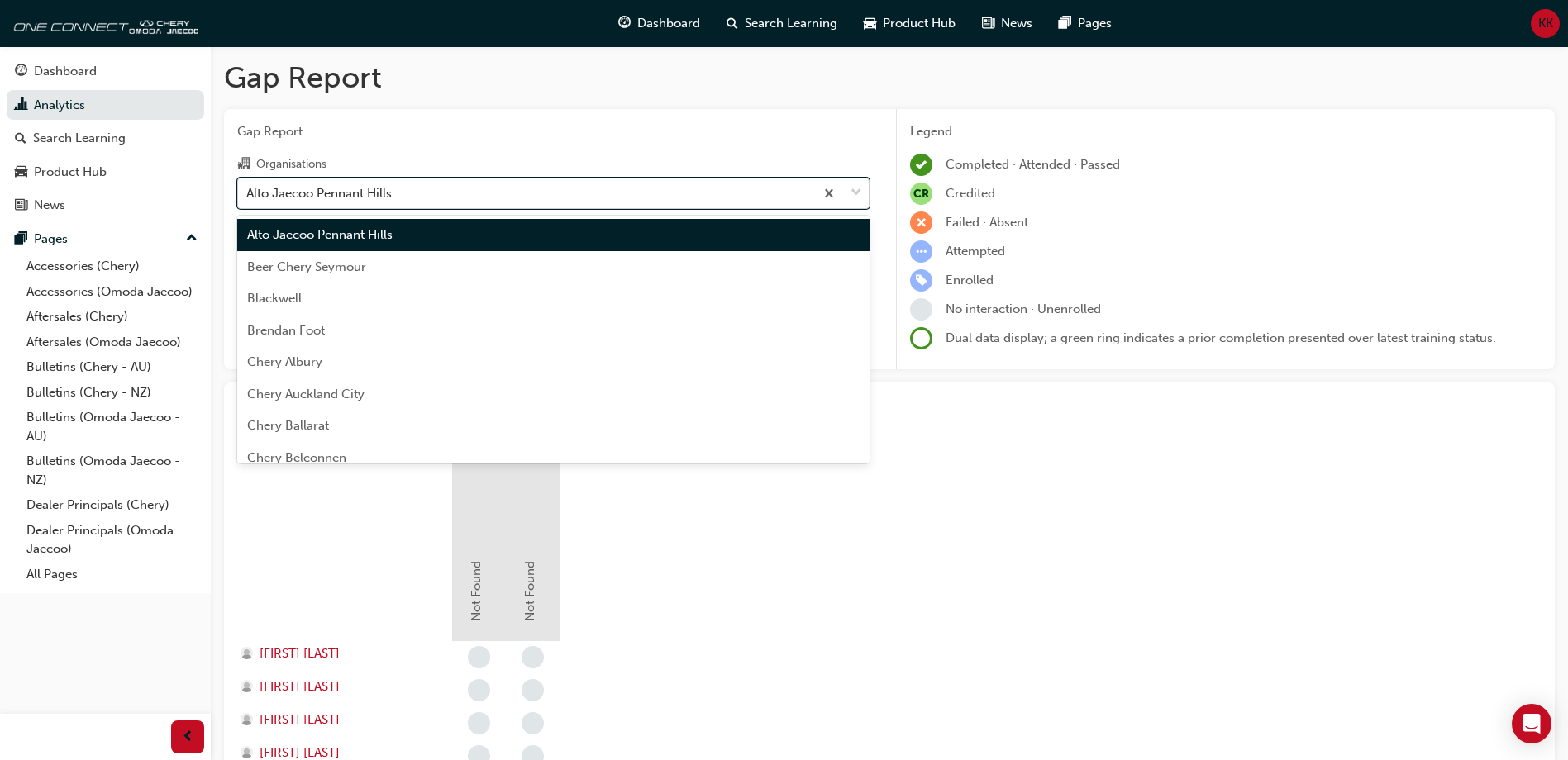 click on "Alto Jaecoo Pennant Hills" at bounding box center (526, 192) 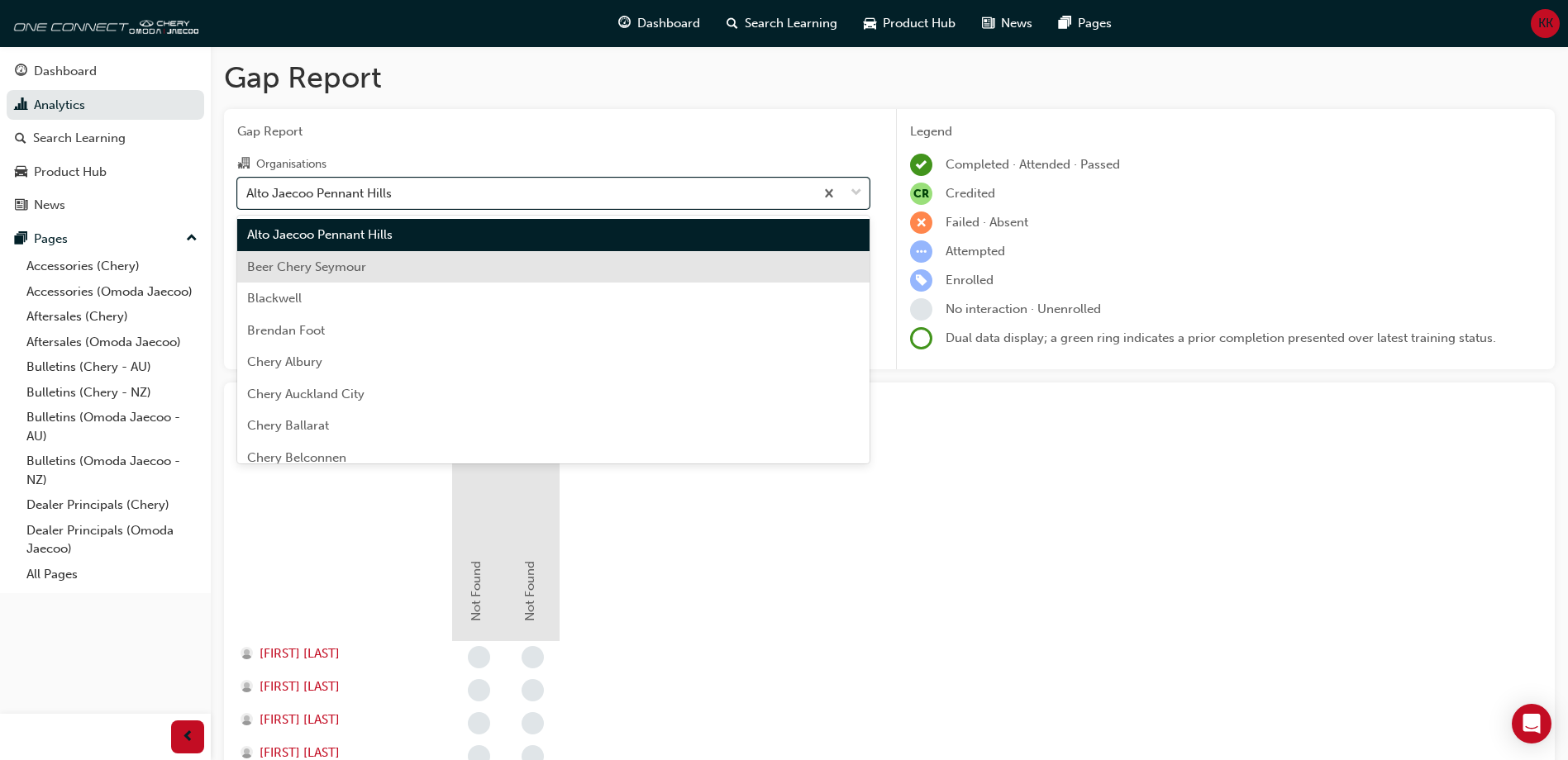click on "Beer Chery Seymour" at bounding box center [553, 267] 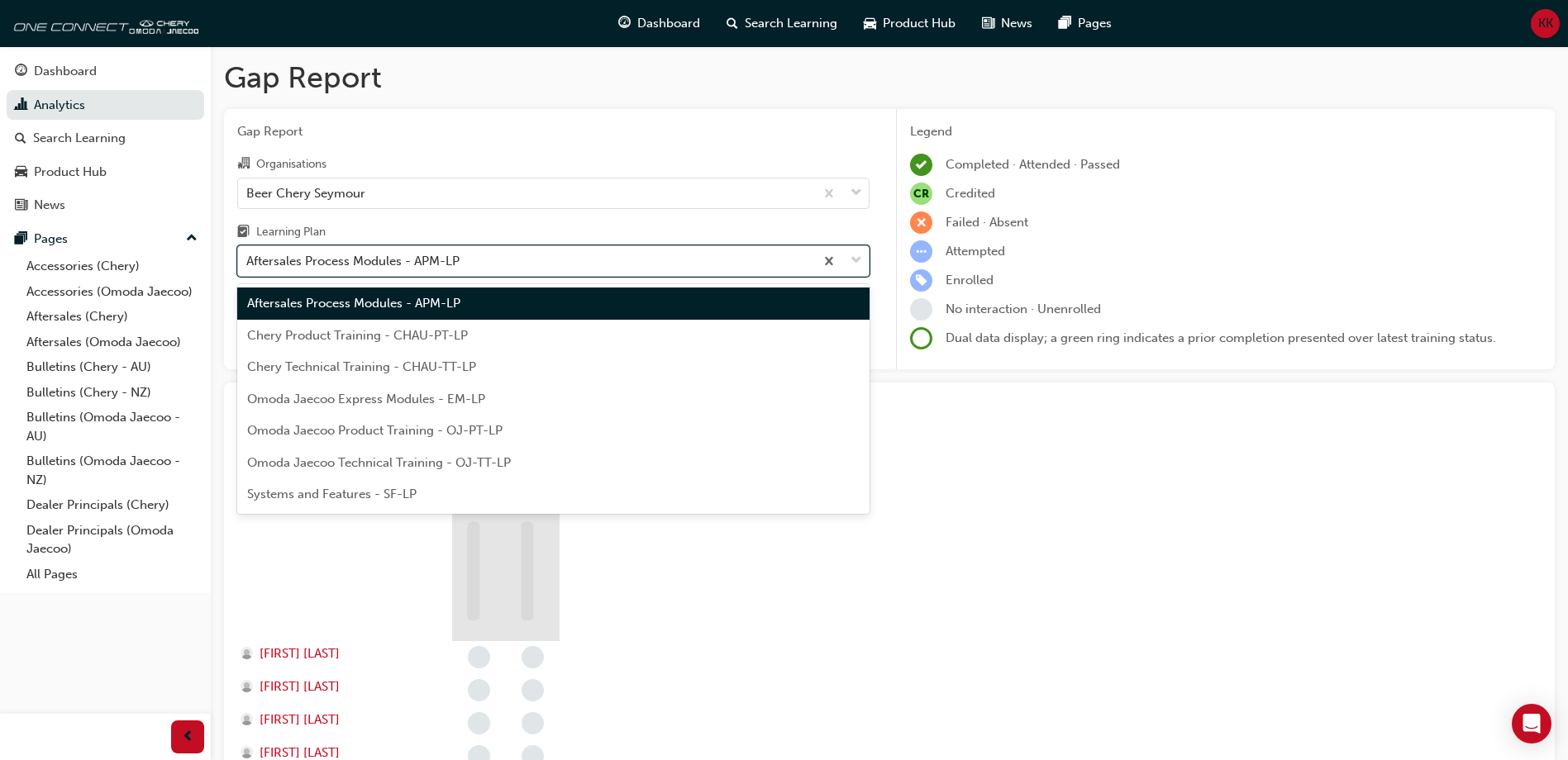 click on "Aftersales Process Modules - APM-LP" at bounding box center (526, 261) 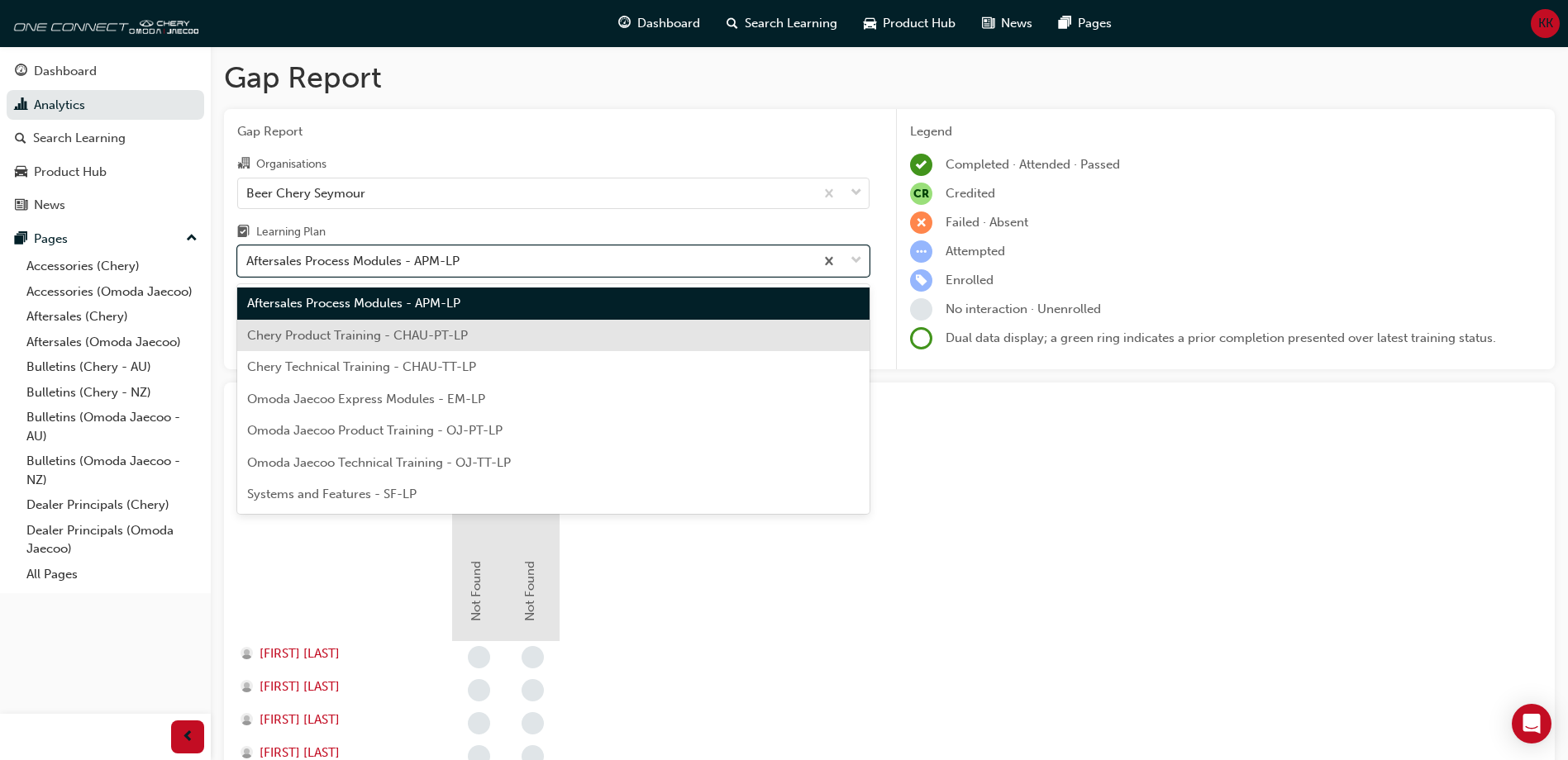 click on "Chery Product Training - CHAU-PT-LP" at bounding box center (553, 335) 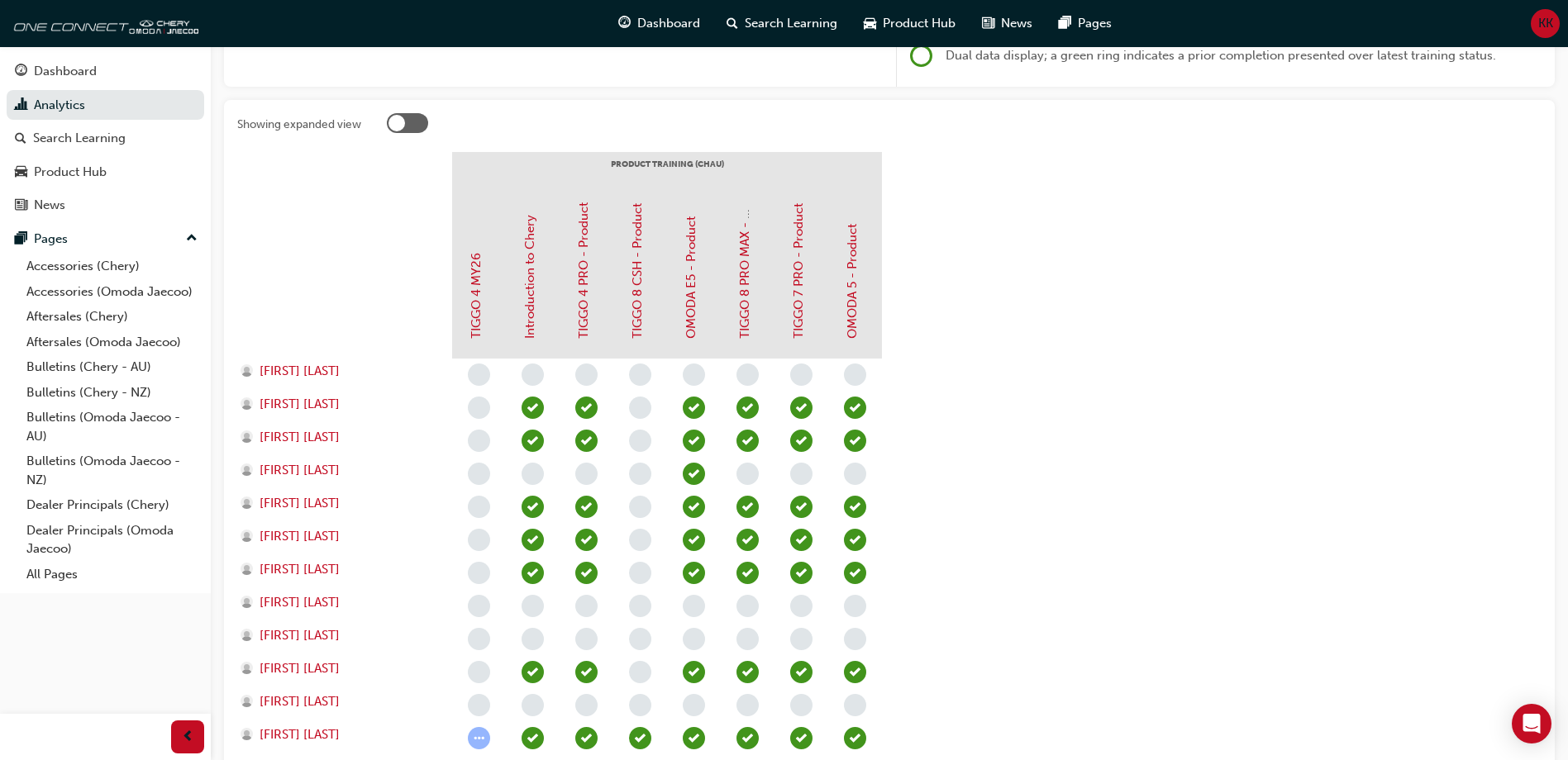 scroll, scrollTop: 633, scrollLeft: 0, axis: vertical 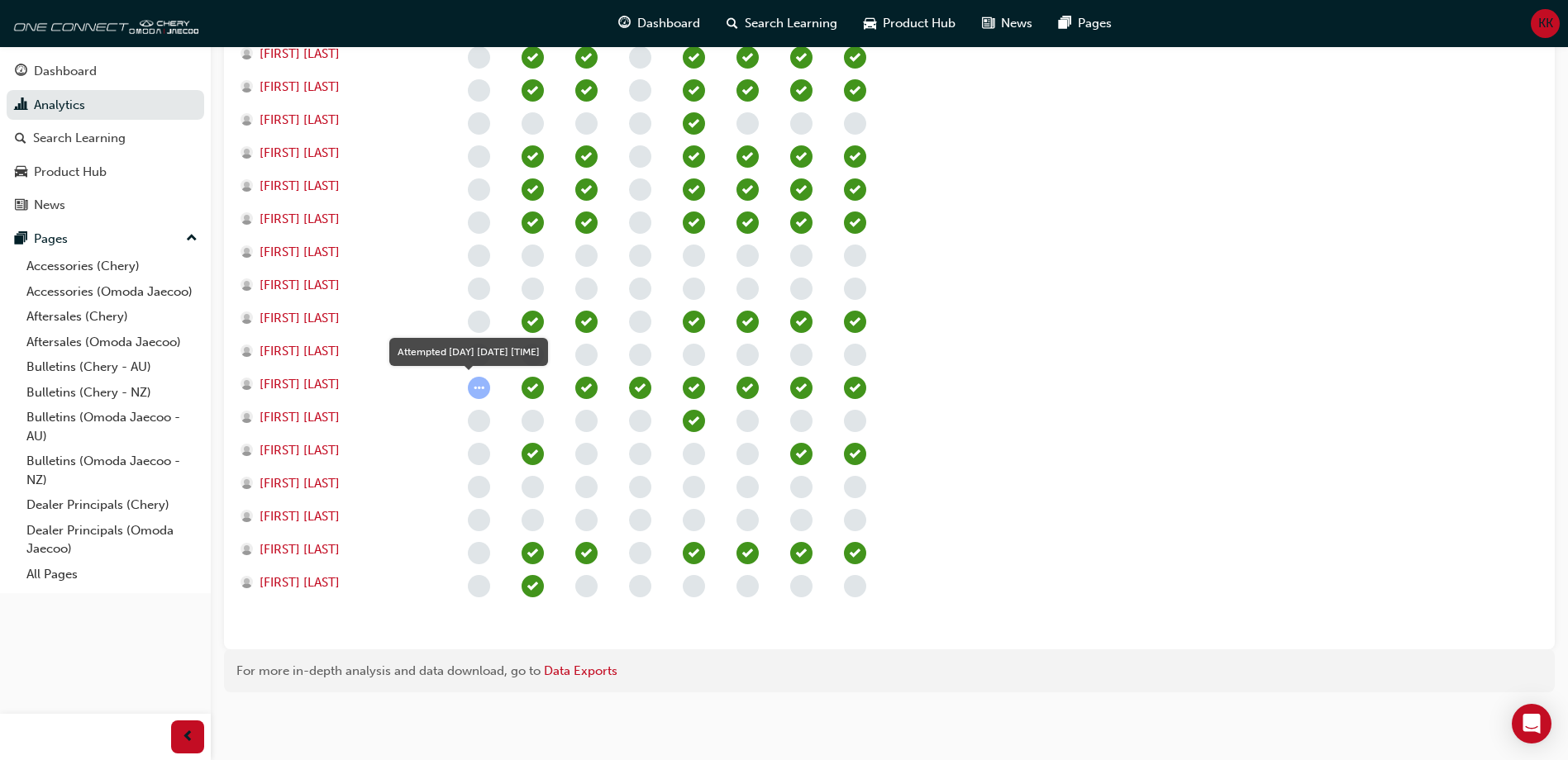 click at bounding box center (479, 387) 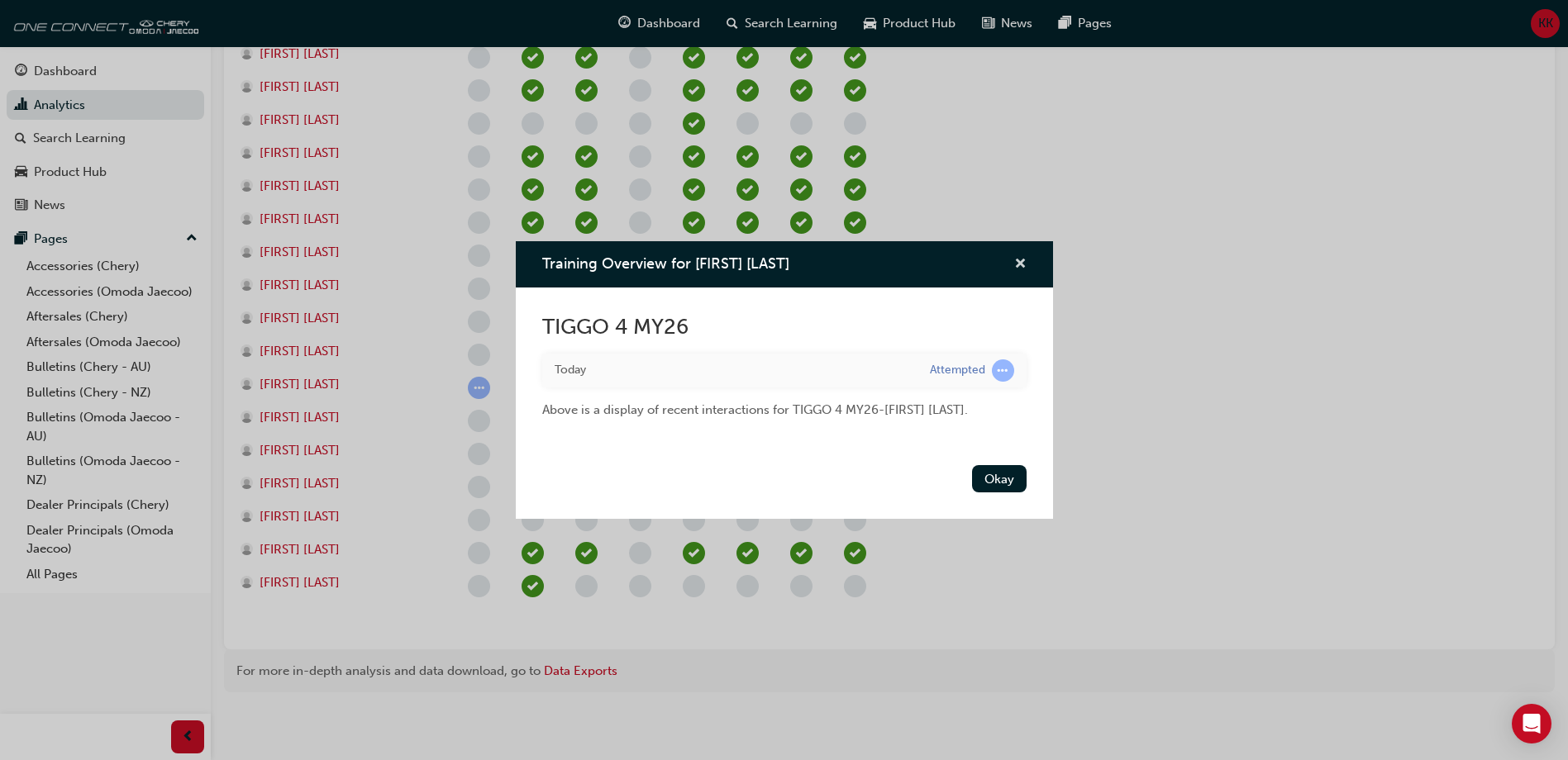 click at bounding box center (1020, 265) 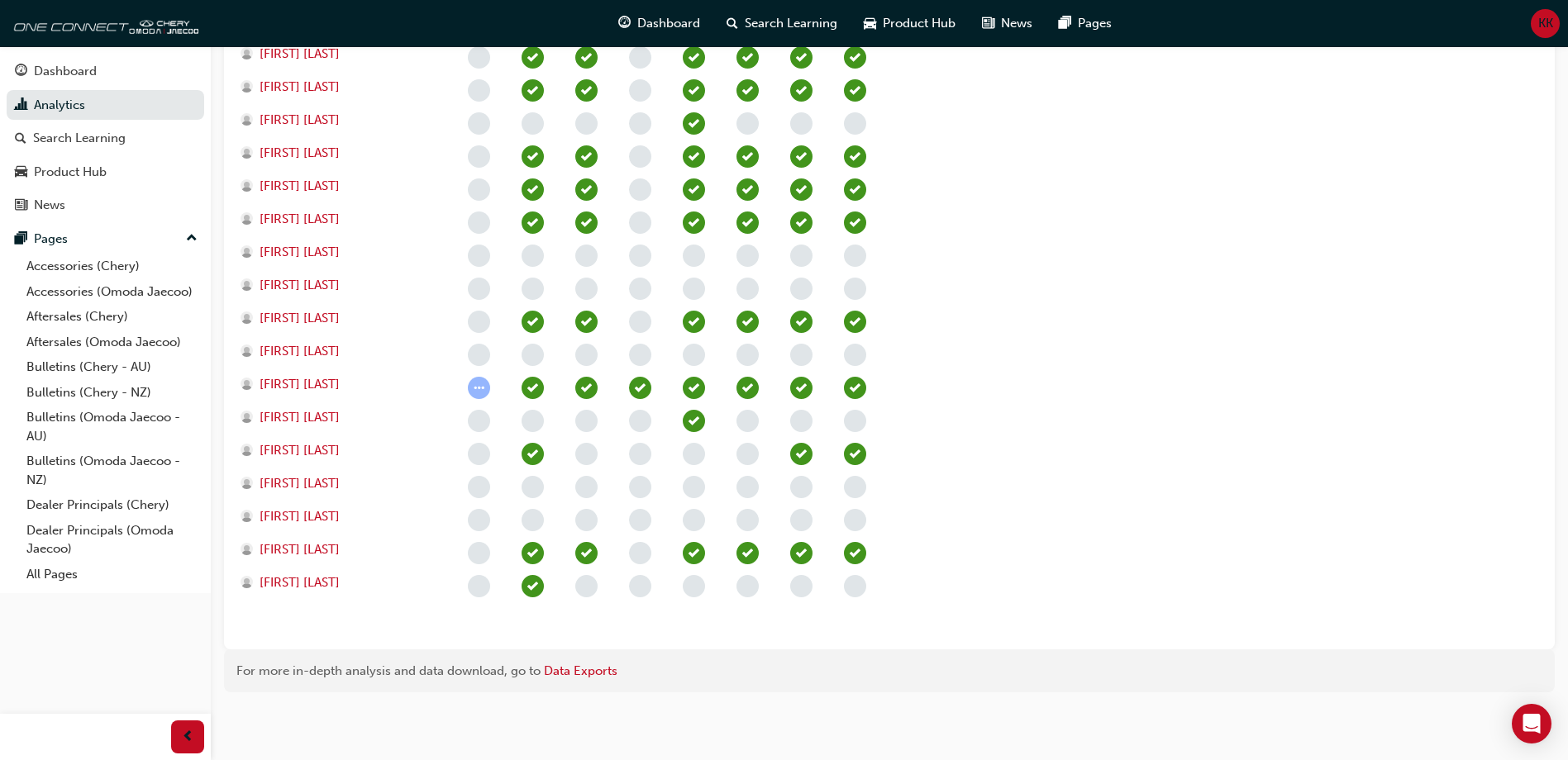 click at bounding box center [532, 222] 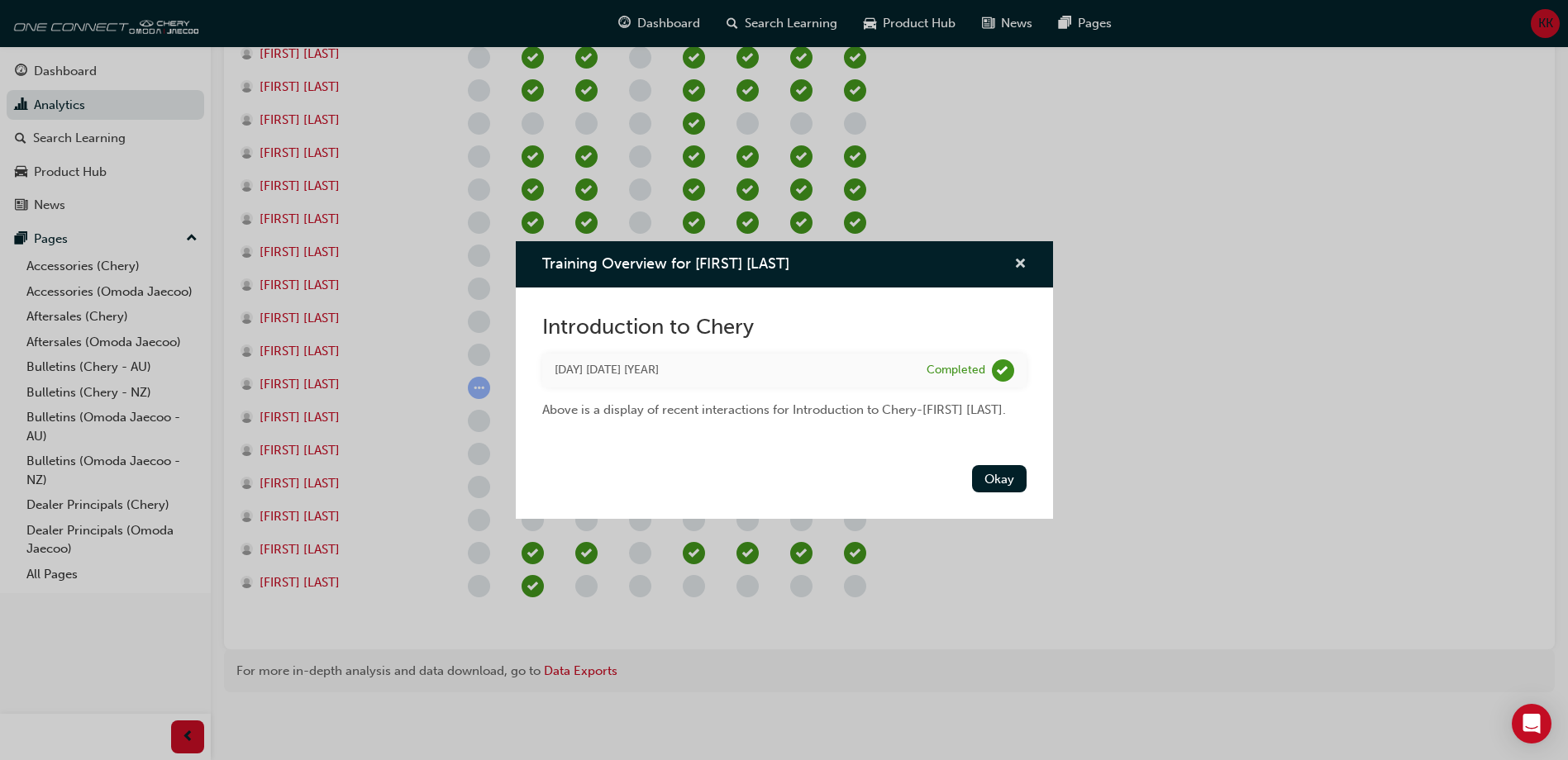 click at bounding box center (1020, 265) 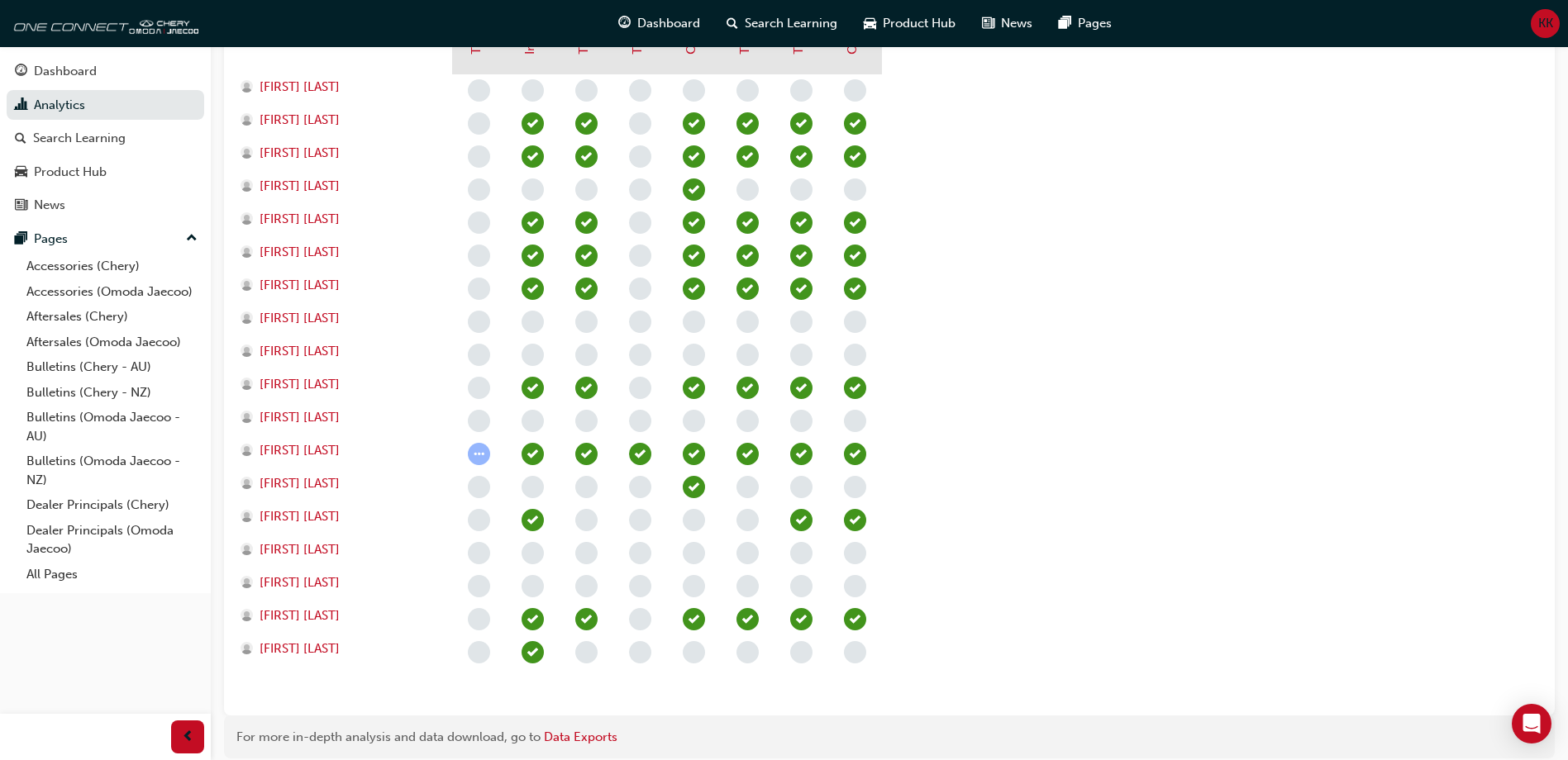 scroll, scrollTop: 0, scrollLeft: 0, axis: both 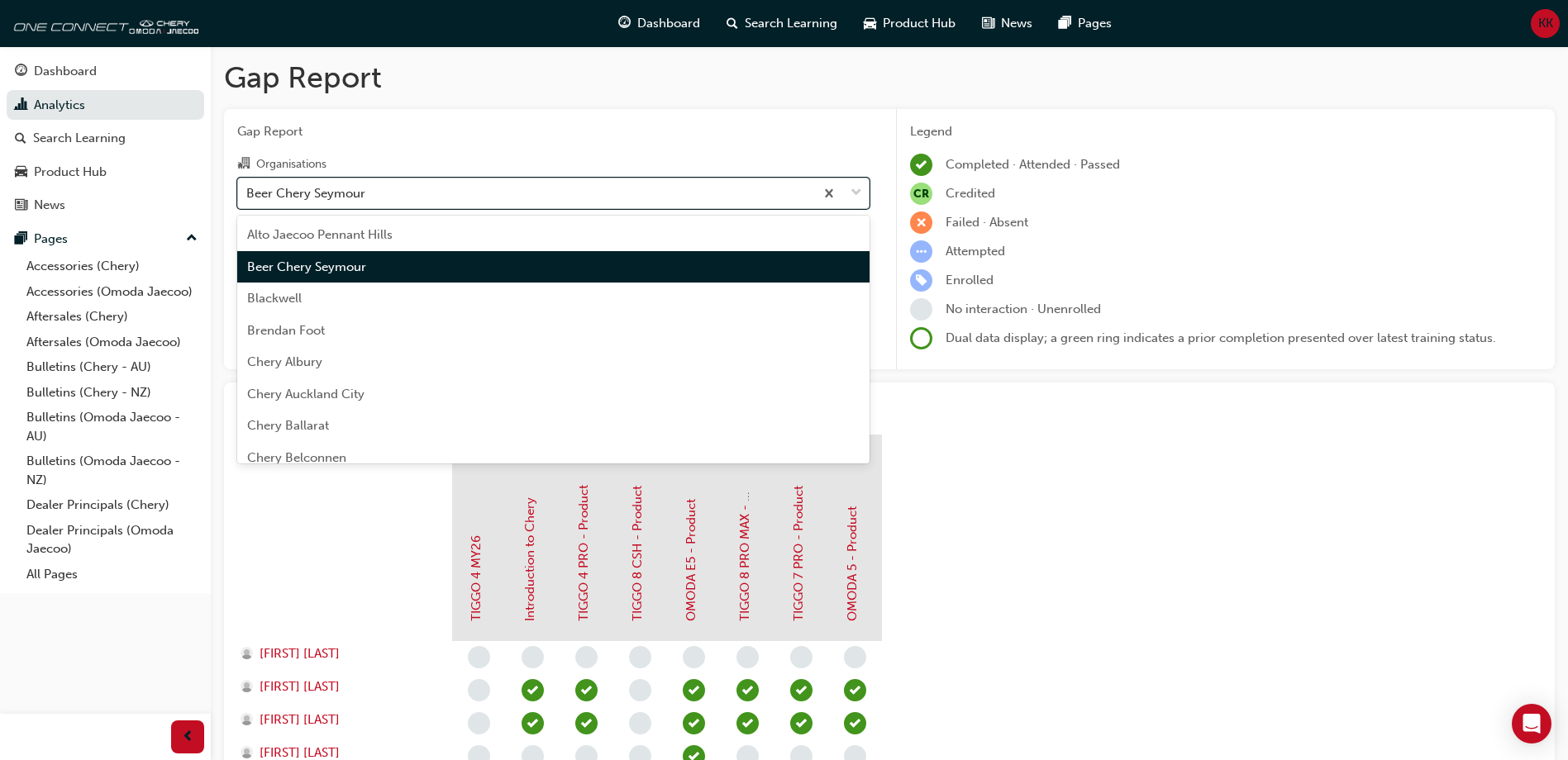click on "Beer Chery Seymour" at bounding box center [526, 192] 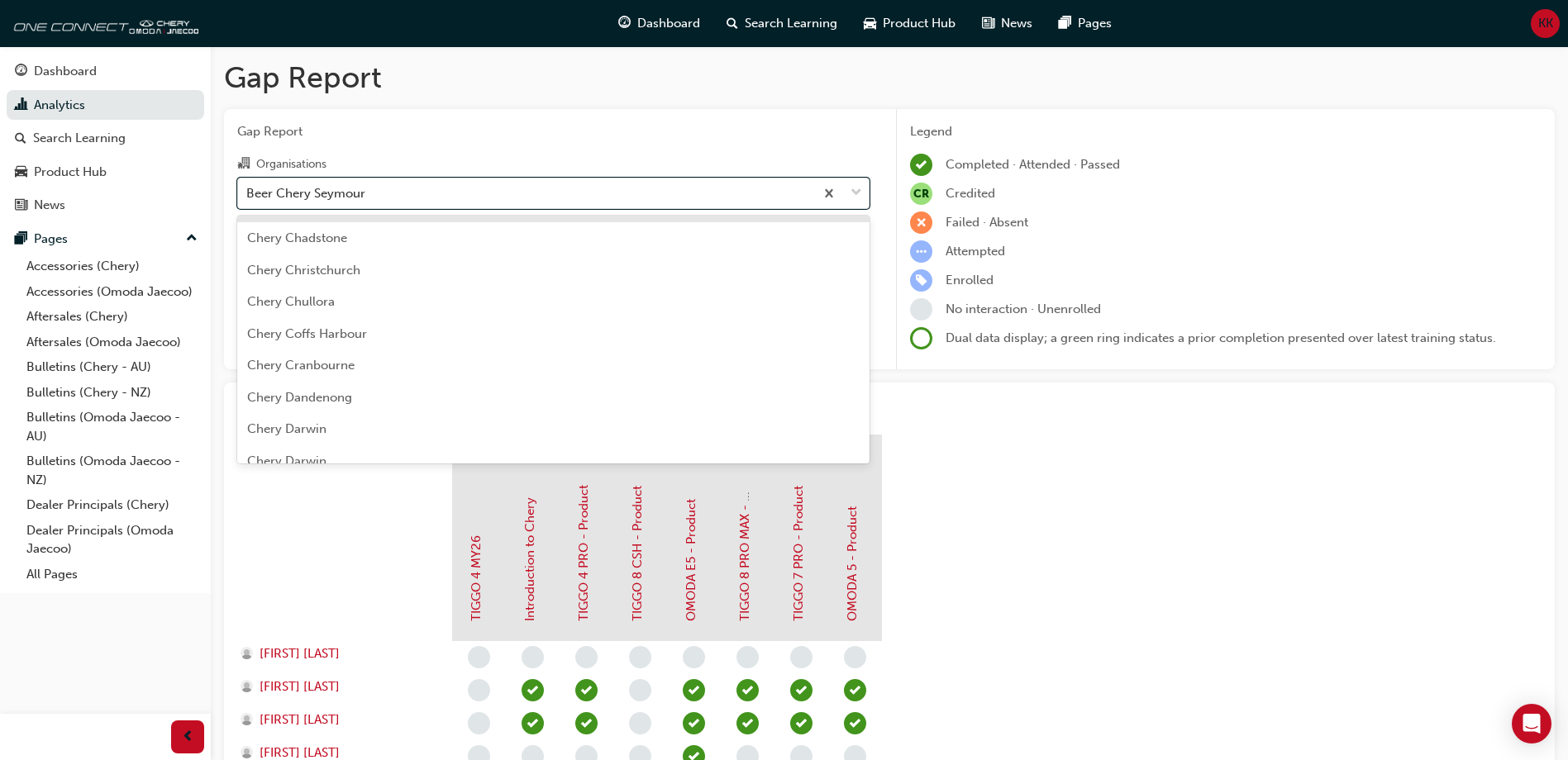 scroll, scrollTop: 641, scrollLeft: 0, axis: vertical 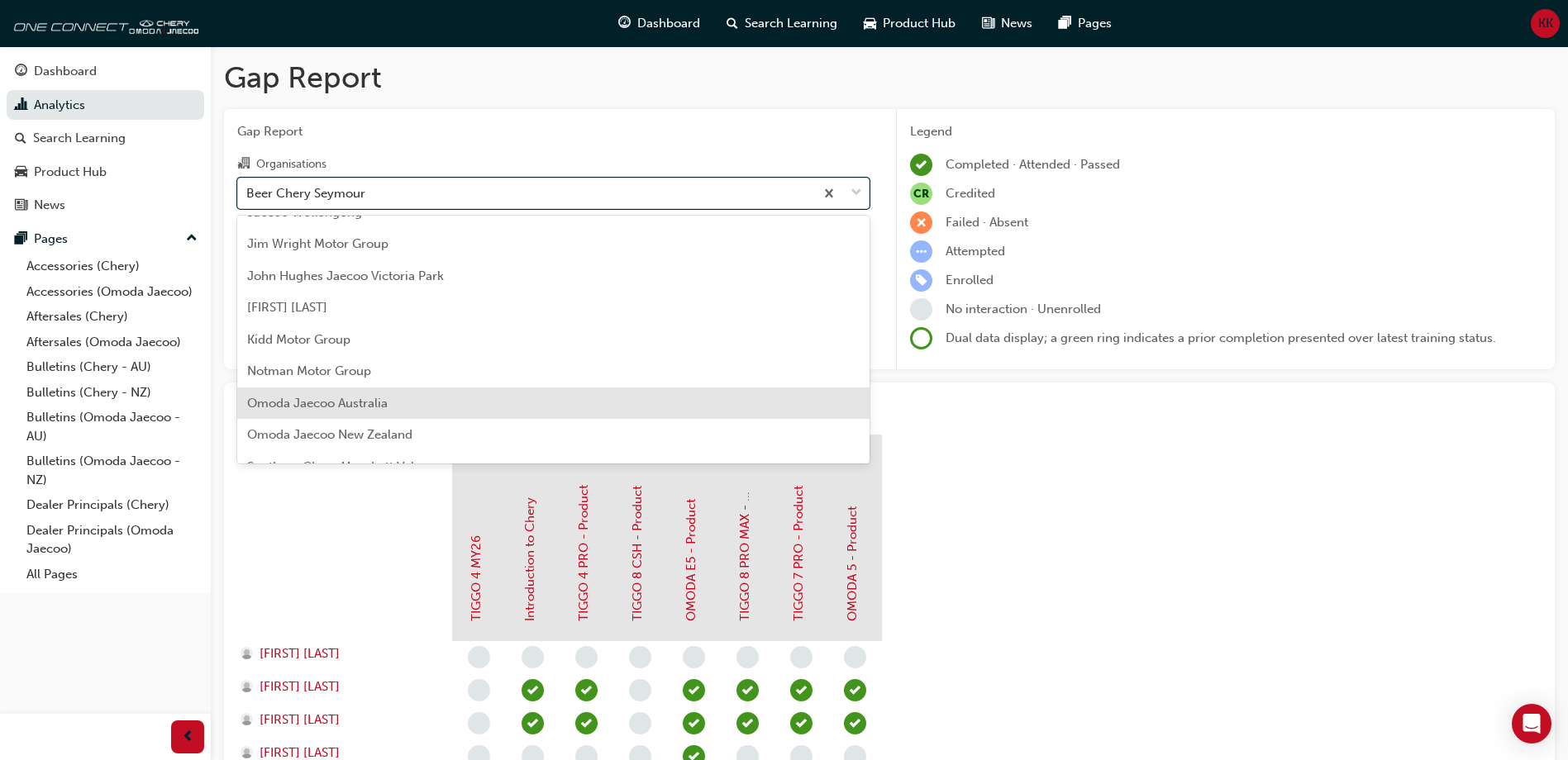 click on "Omoda Jaecoo Australia" at bounding box center (317, 403) 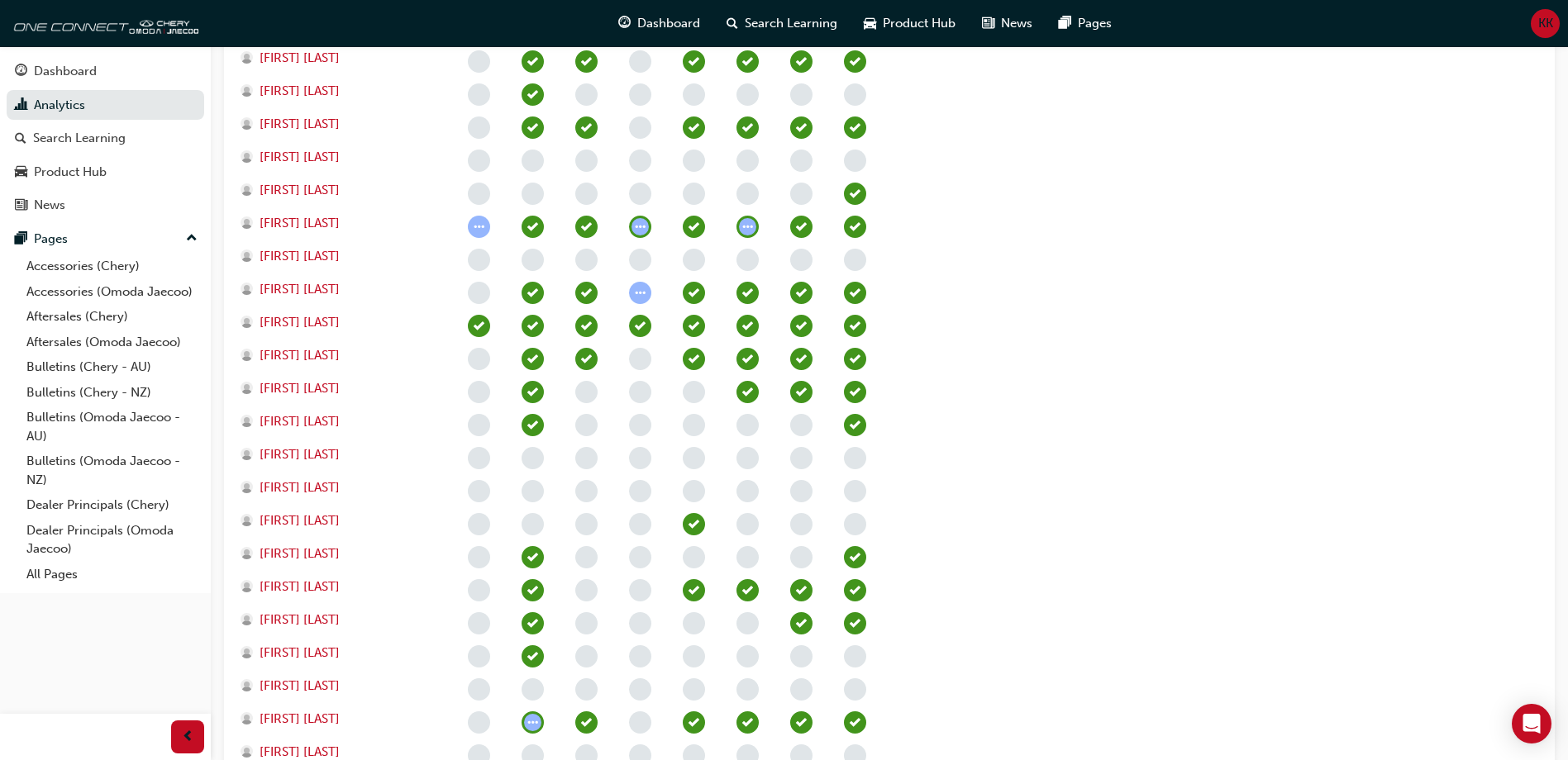 scroll, scrollTop: 0, scrollLeft: 0, axis: both 